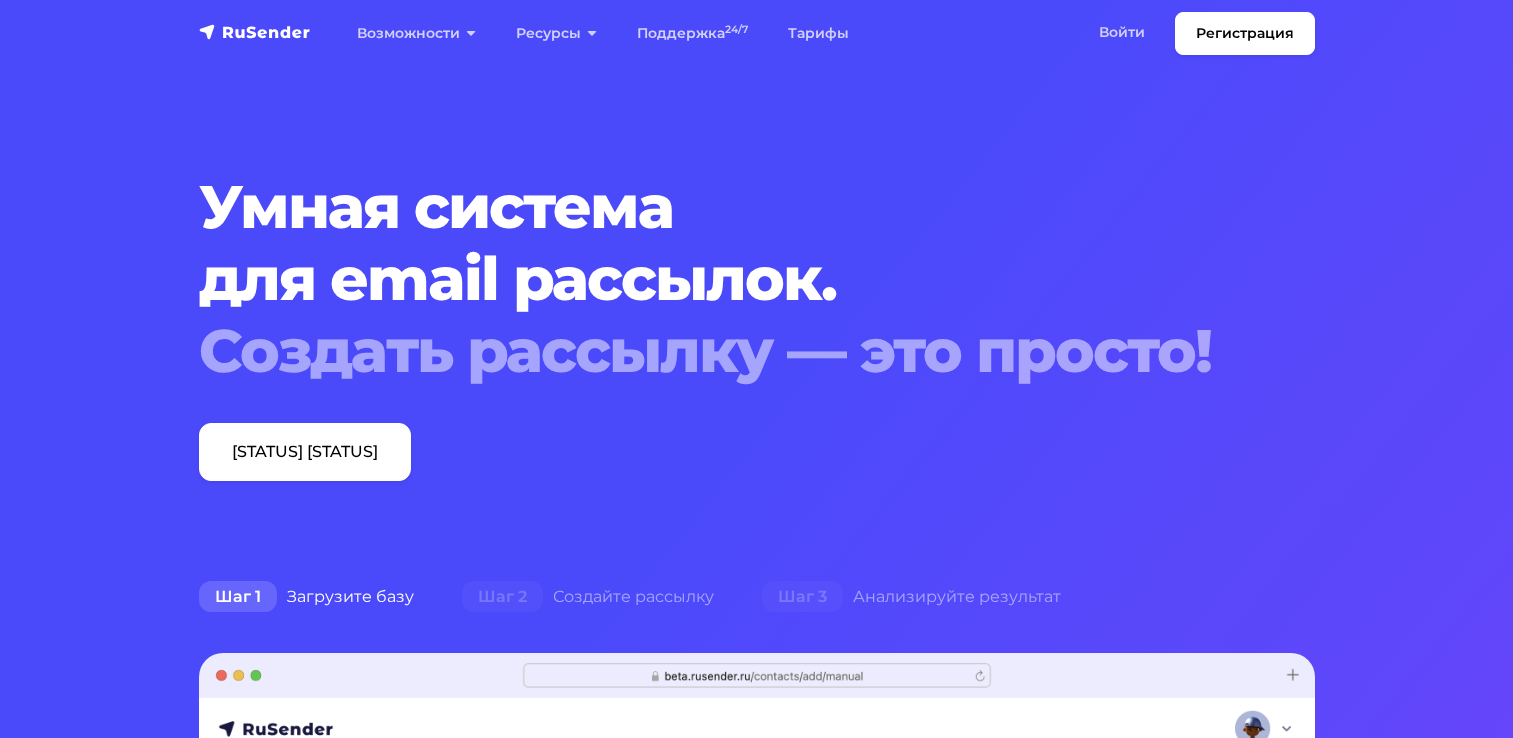 scroll, scrollTop: 0, scrollLeft: 0, axis: both 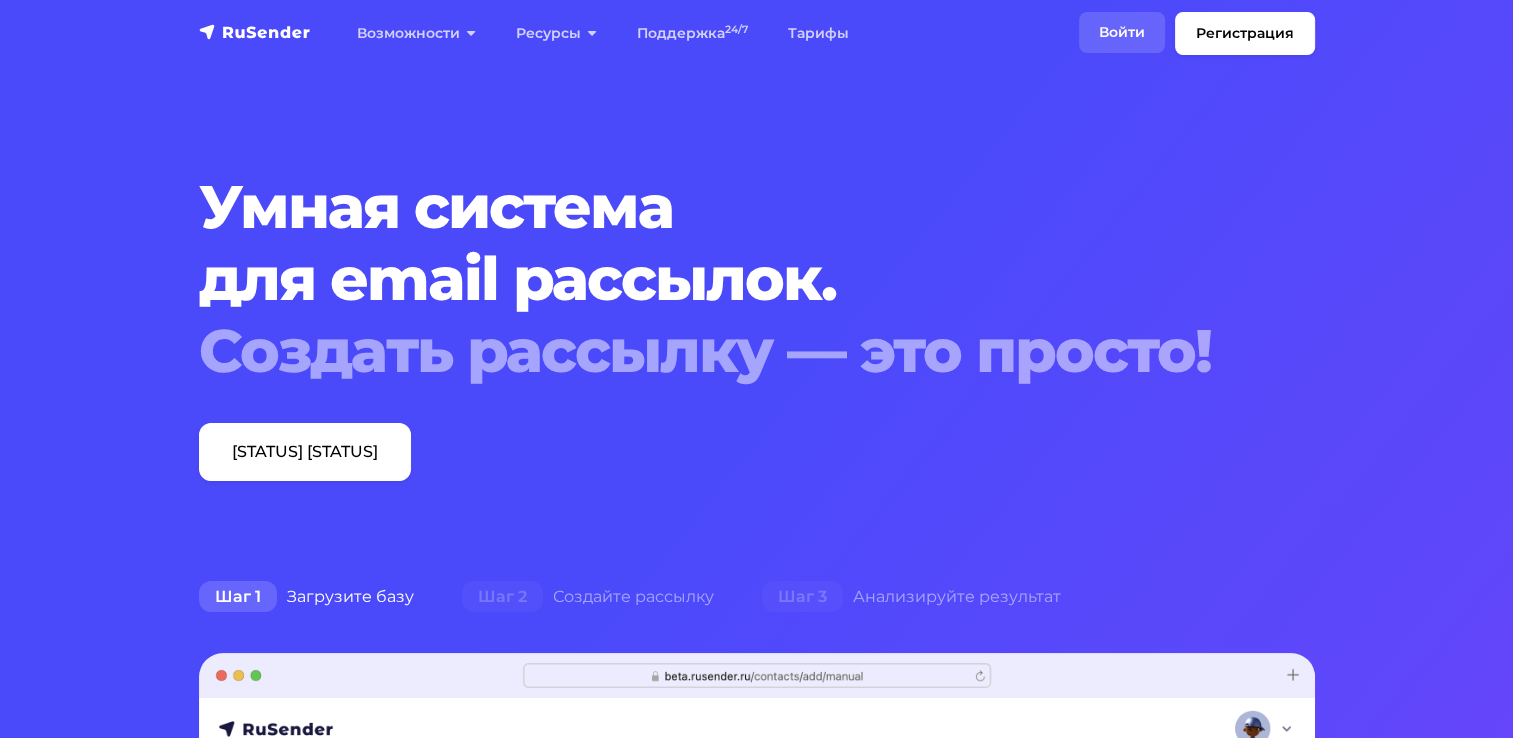 click on "Войти" at bounding box center (1122, 32) 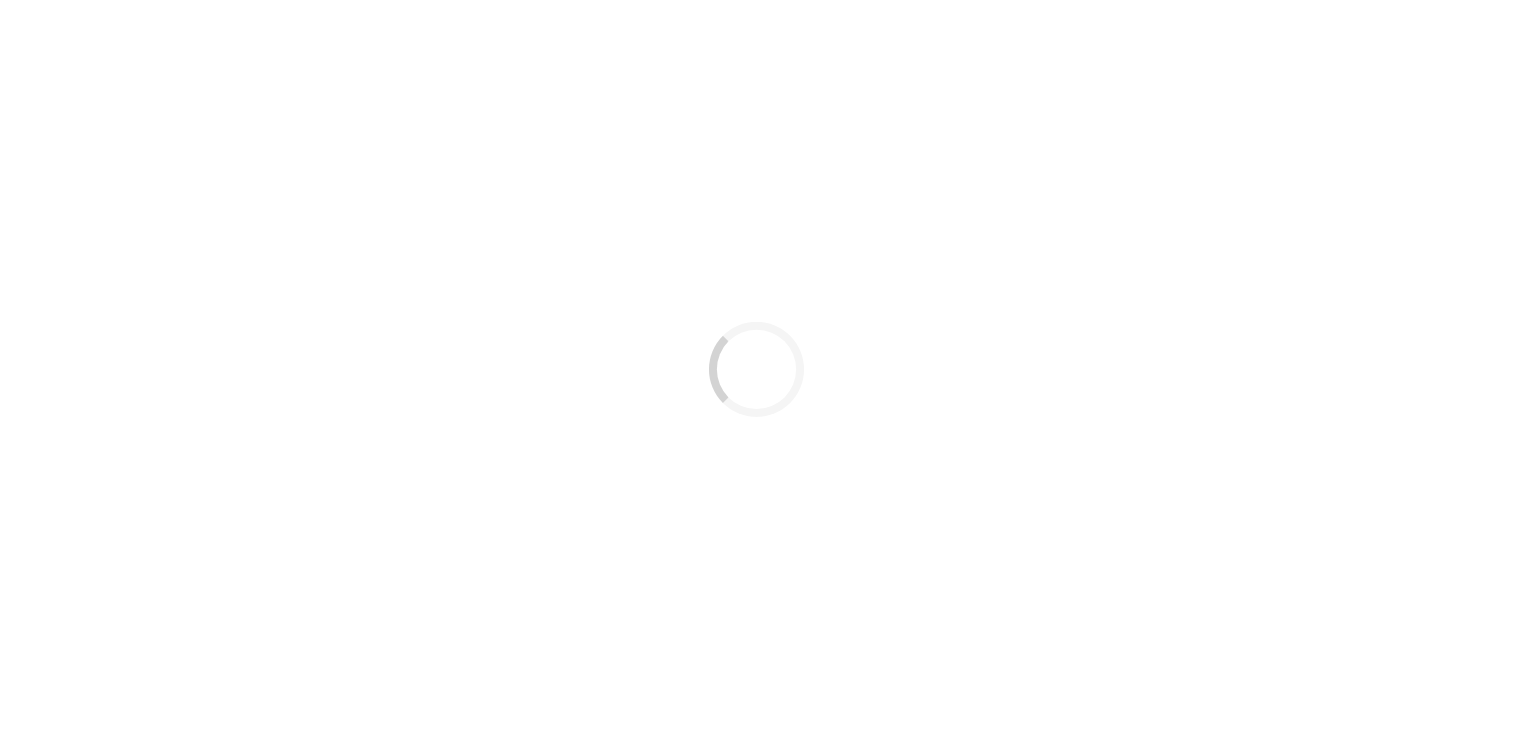 scroll, scrollTop: 0, scrollLeft: 0, axis: both 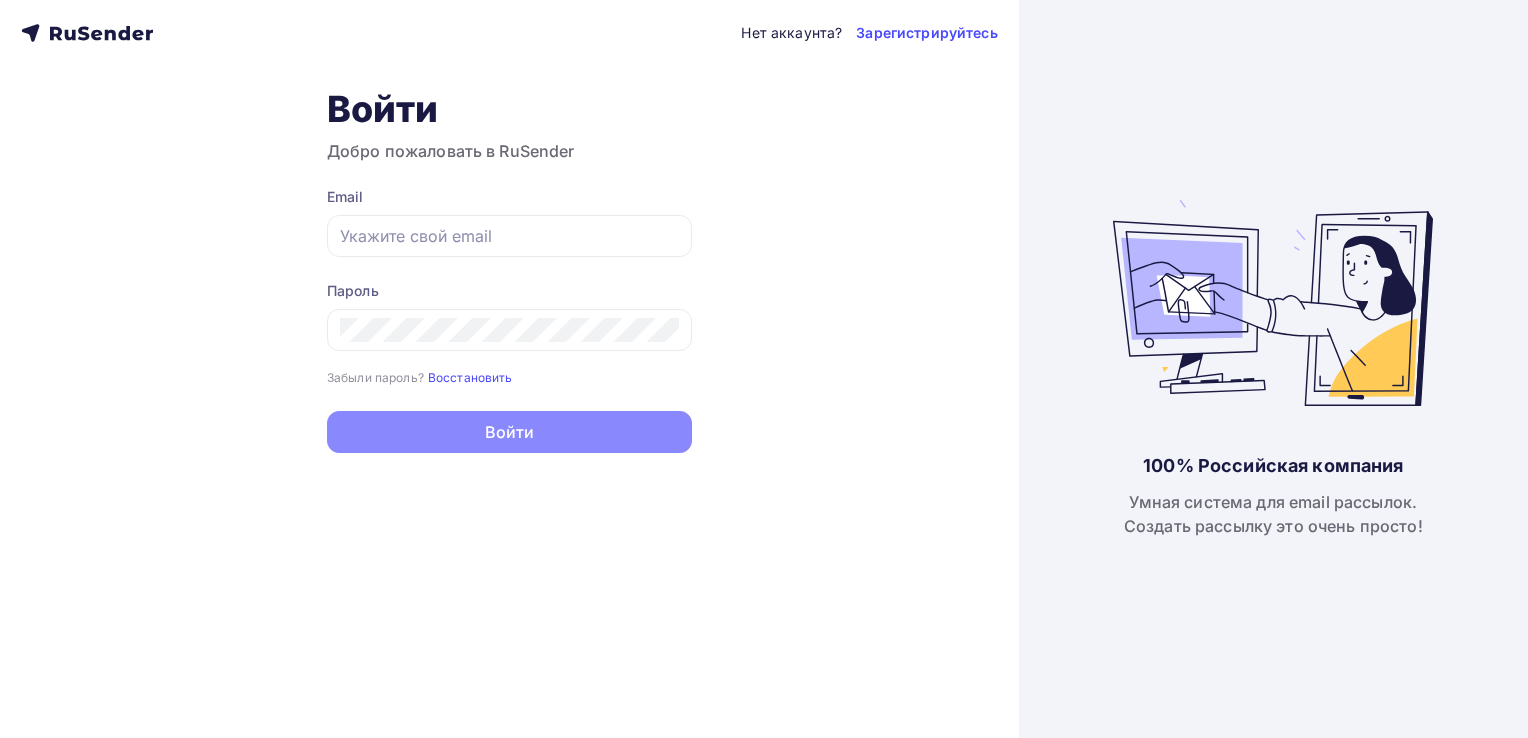 type on "[EMAIL]" 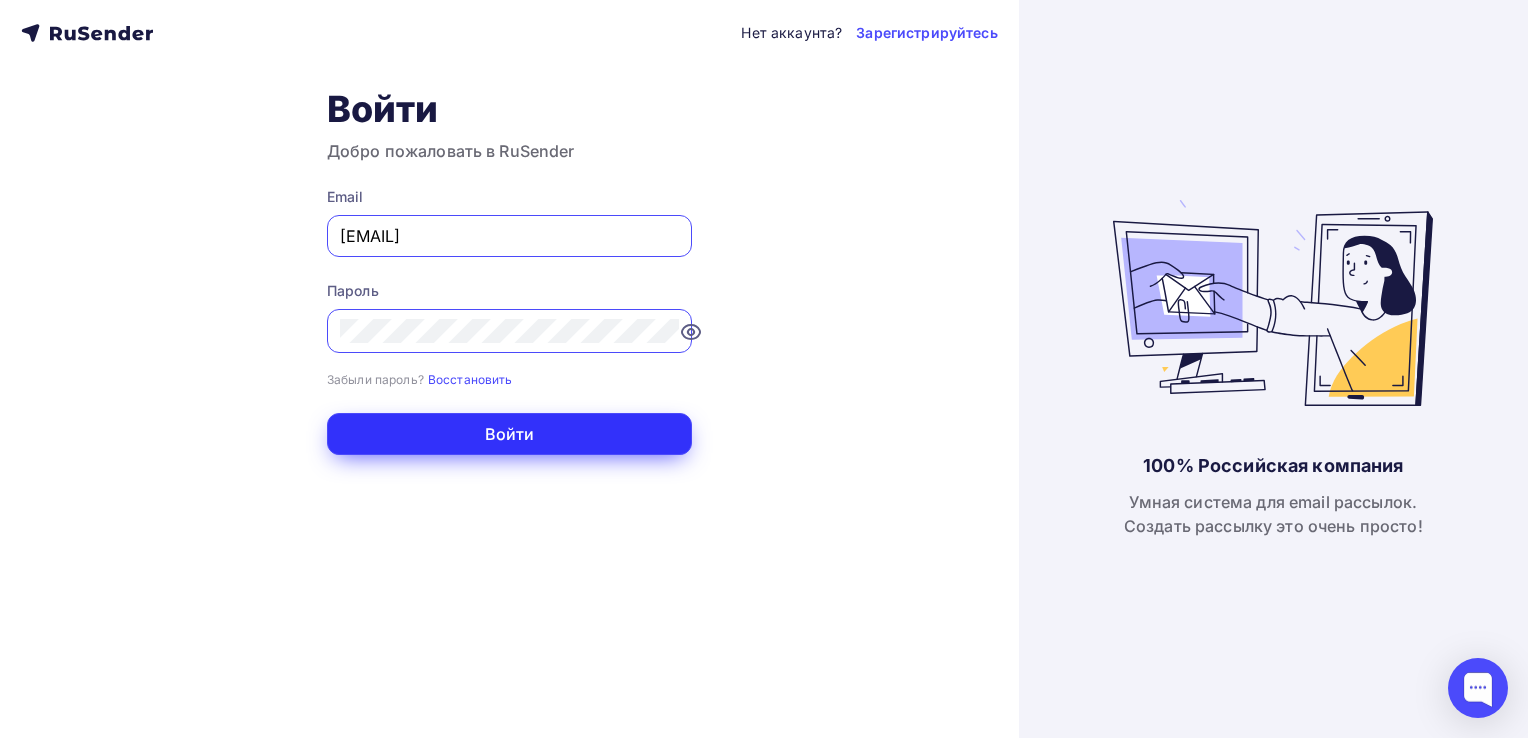 click on "Войти" at bounding box center [509, 434] 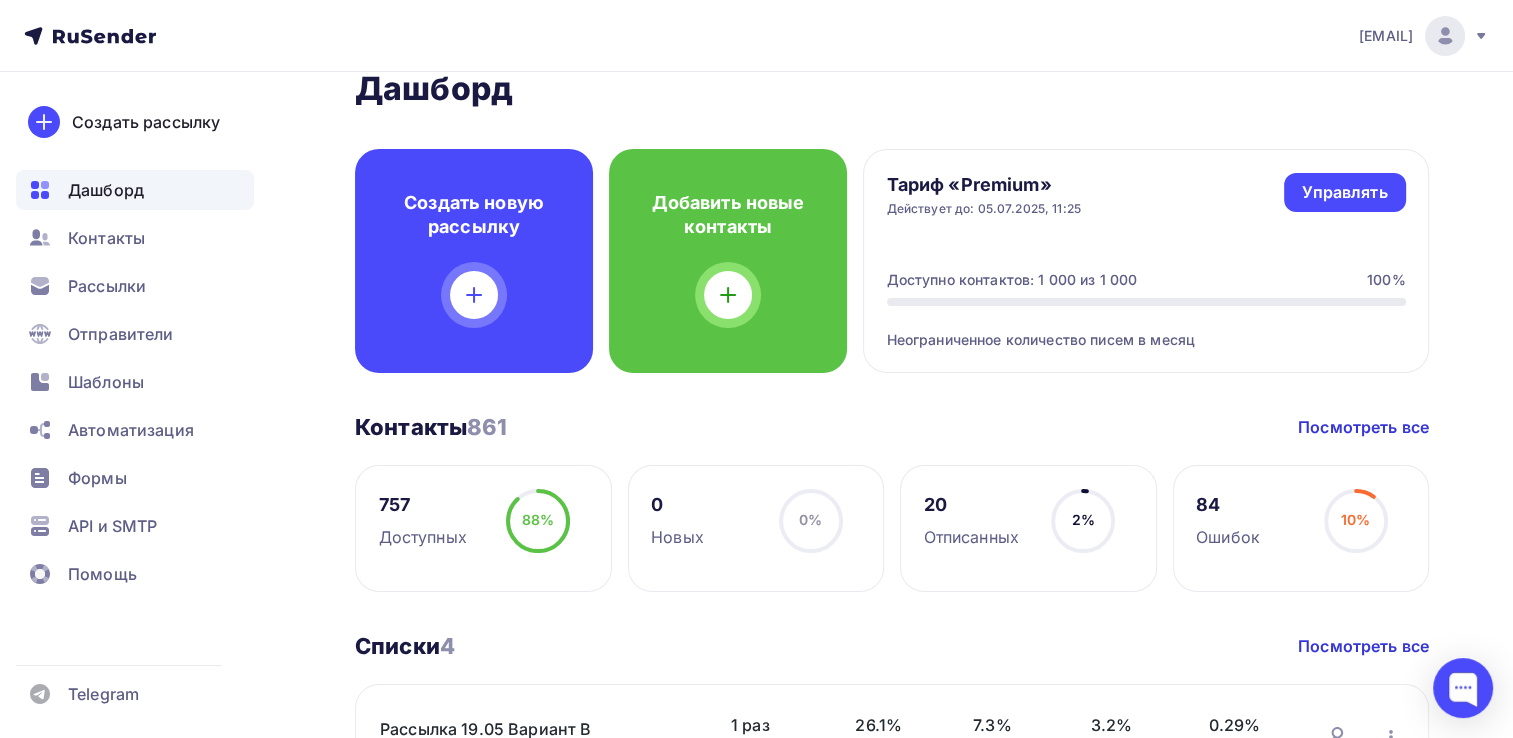 scroll, scrollTop: 0, scrollLeft: 0, axis: both 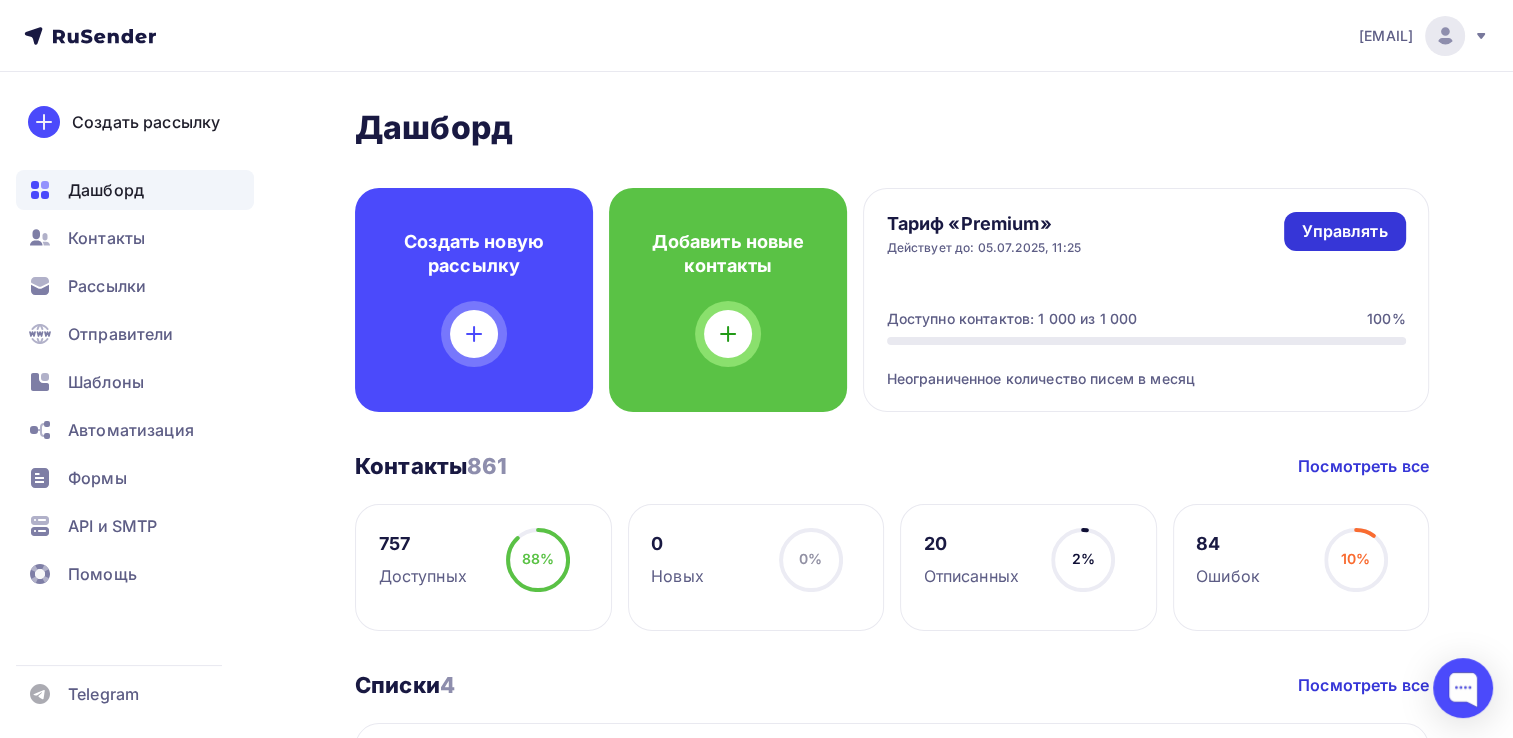 click on "Управлять" at bounding box center (1344, 231) 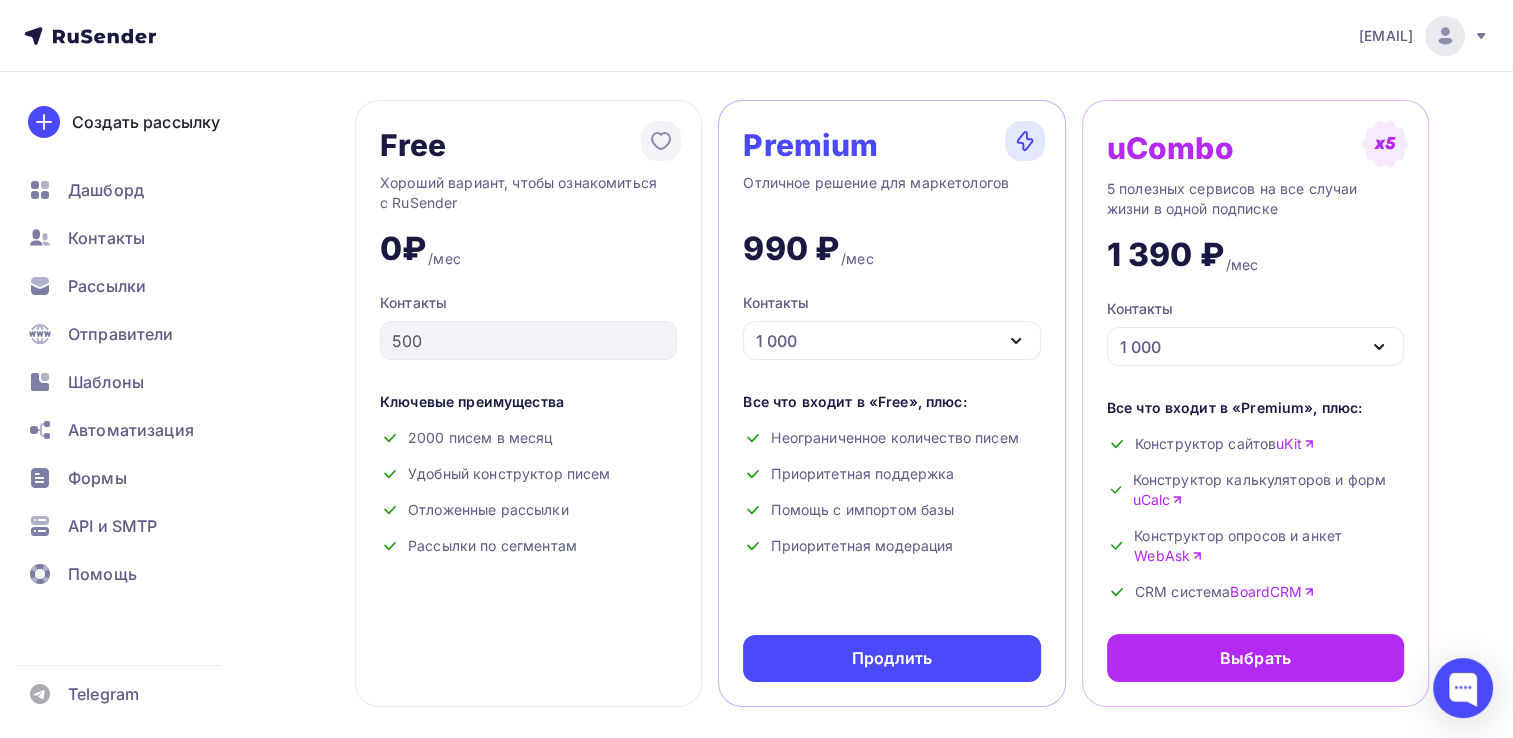scroll, scrollTop: 133, scrollLeft: 0, axis: vertical 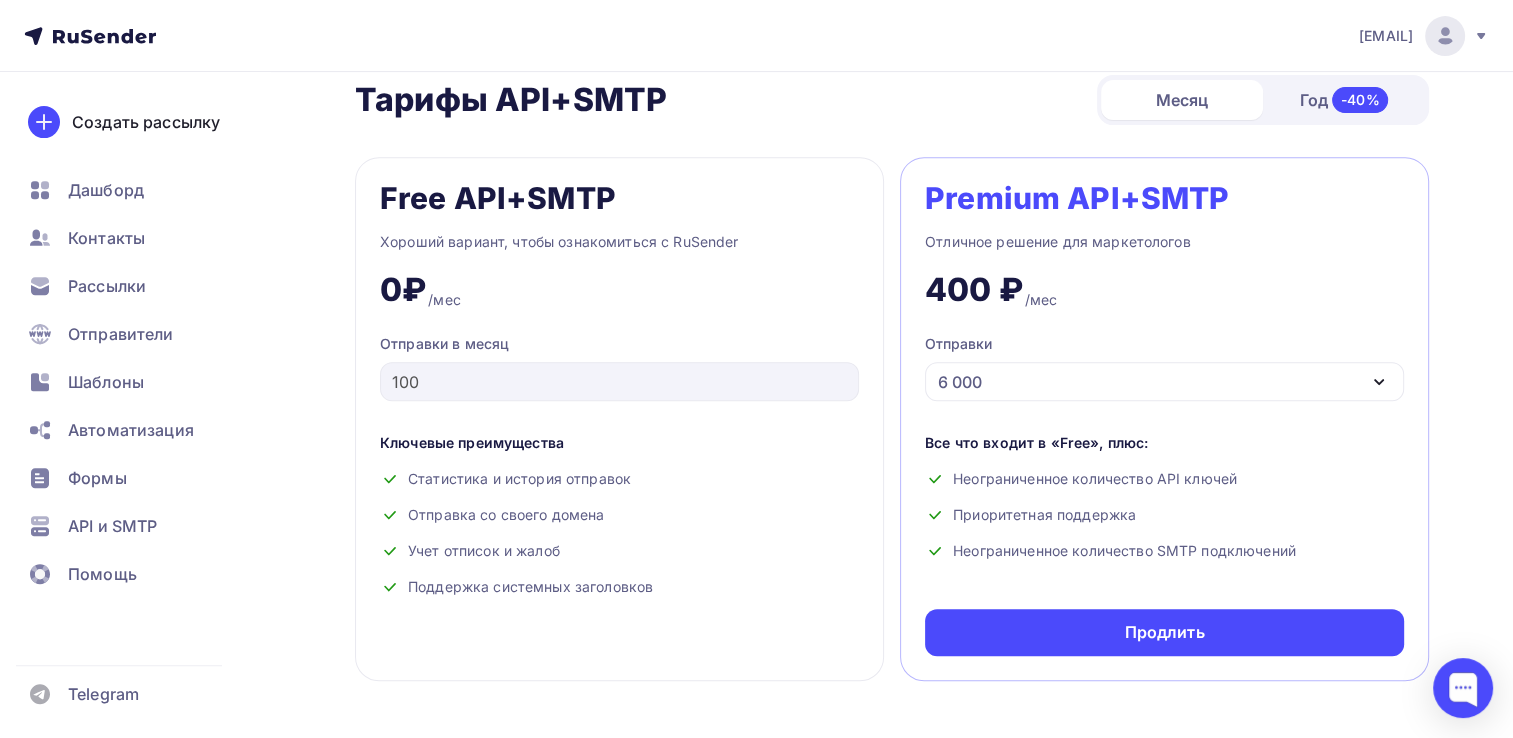 click on "Год
-40%" at bounding box center (1344, 100) 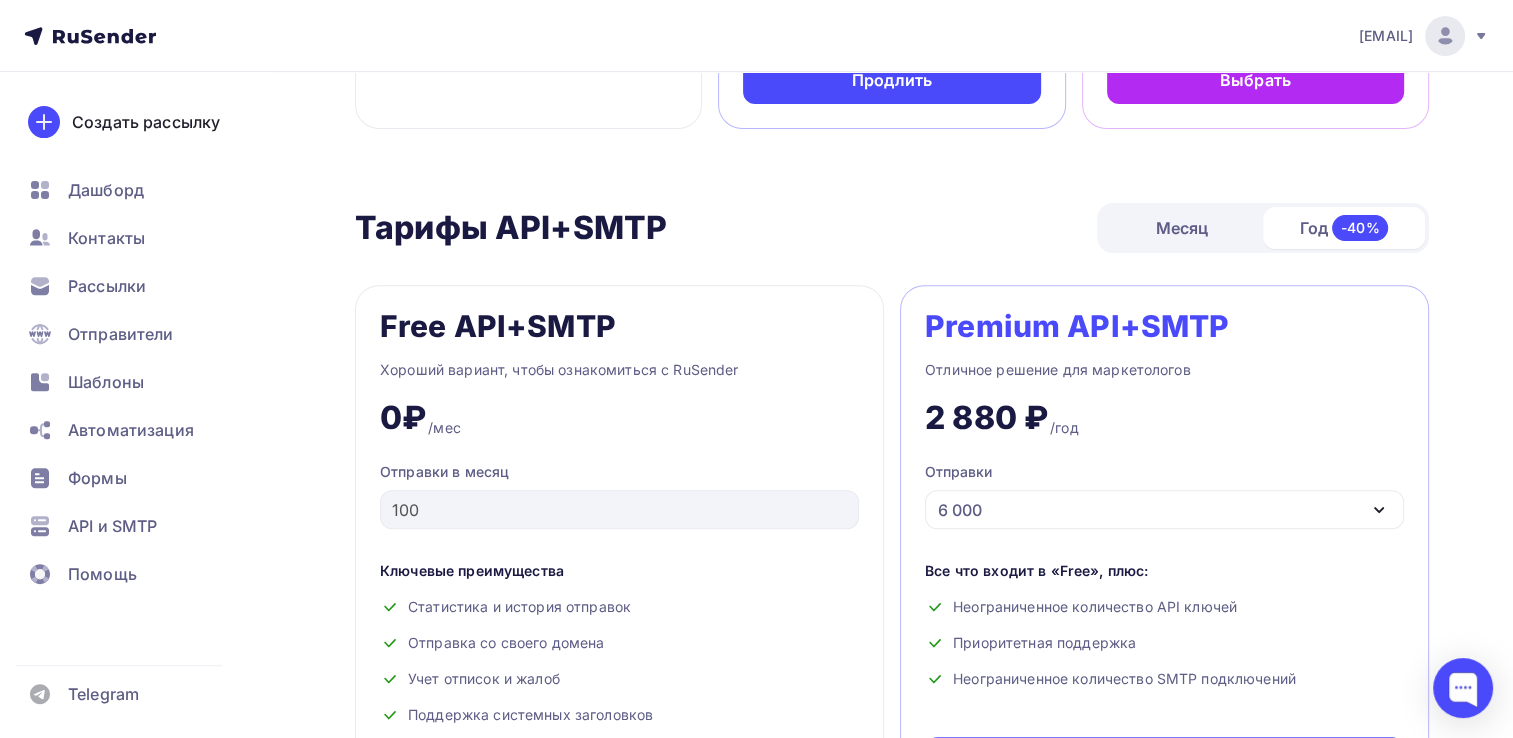 scroll, scrollTop: 800, scrollLeft: 0, axis: vertical 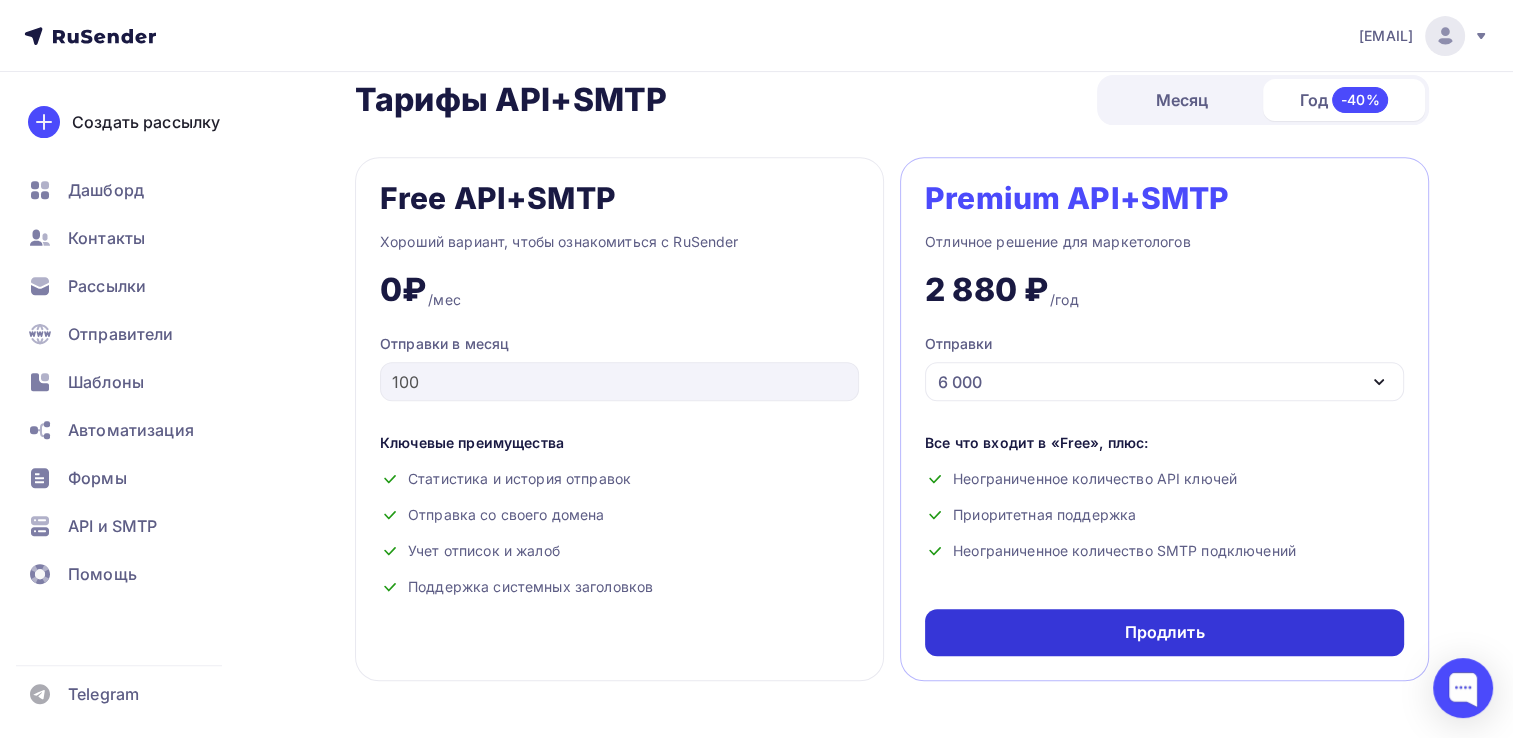 click on "Продлить" at bounding box center (1164, 632) 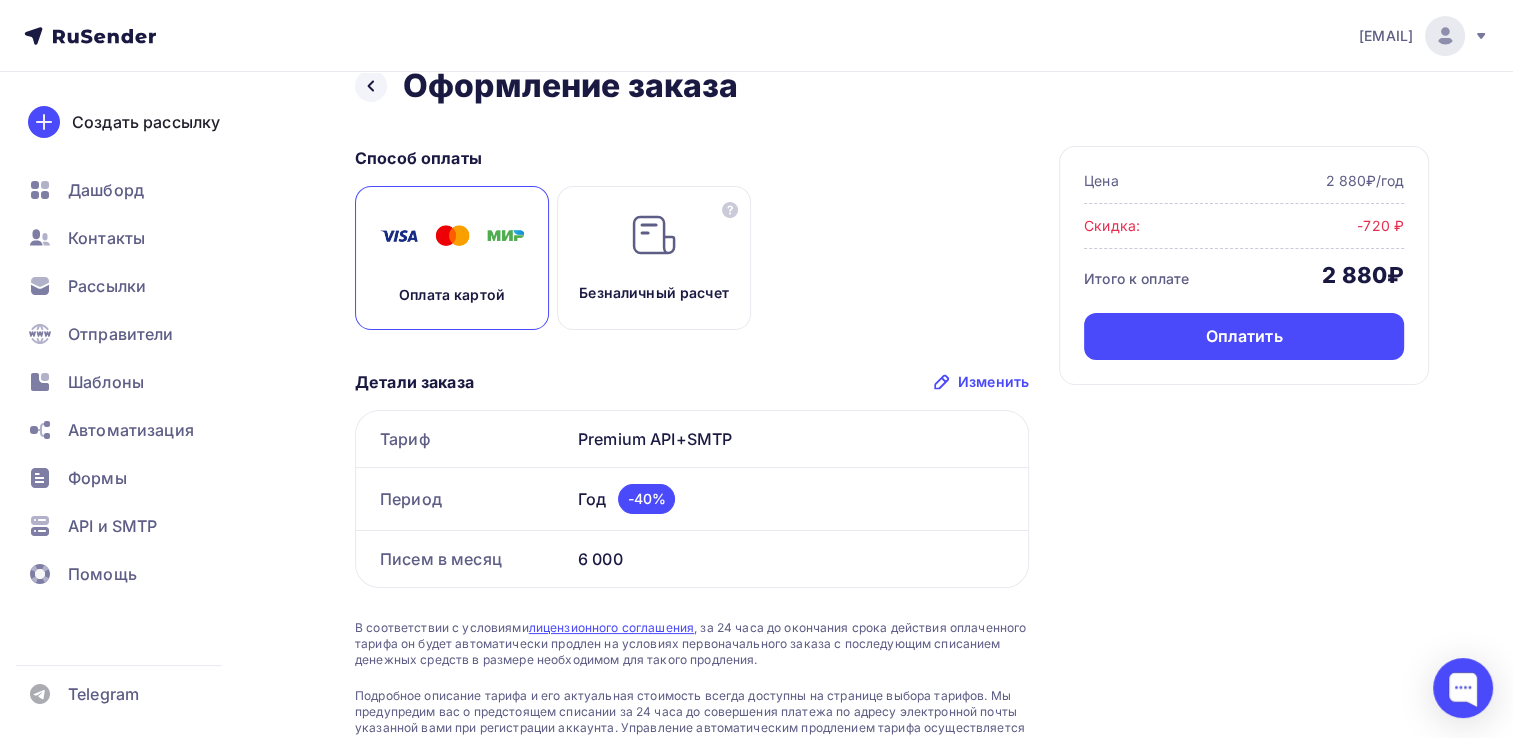 scroll, scrollTop: 0, scrollLeft: 0, axis: both 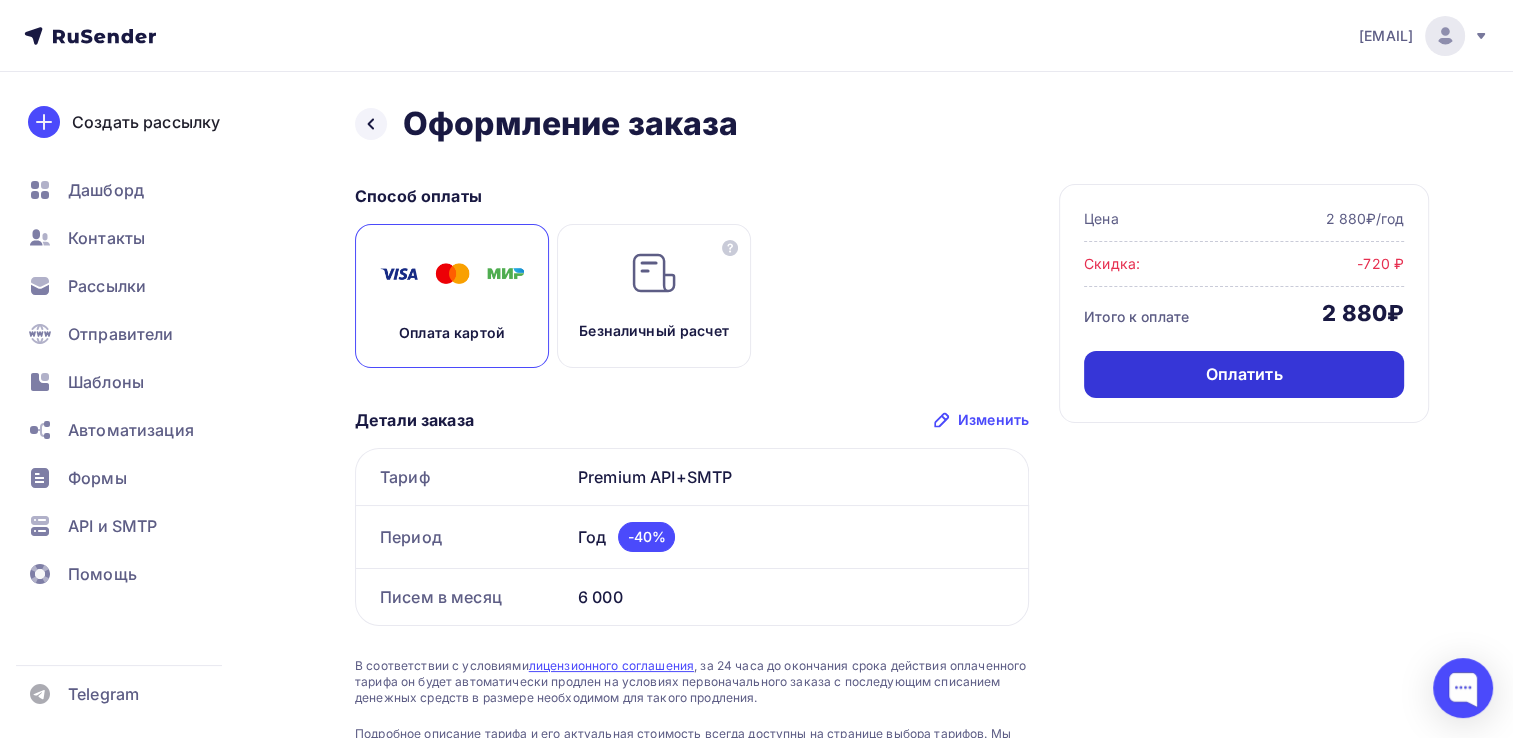 click on "Оплатить" at bounding box center [1243, 374] 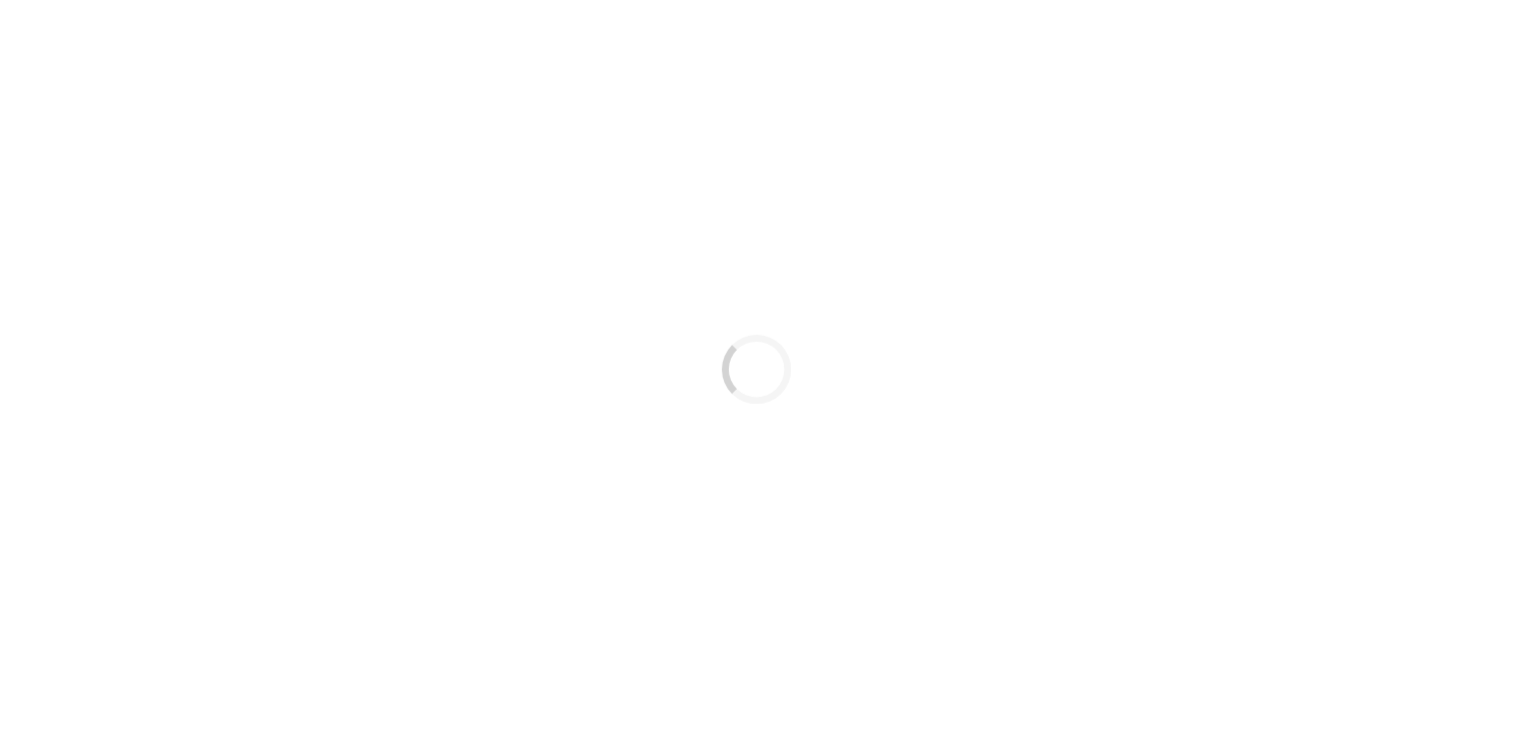 scroll, scrollTop: 0, scrollLeft: 0, axis: both 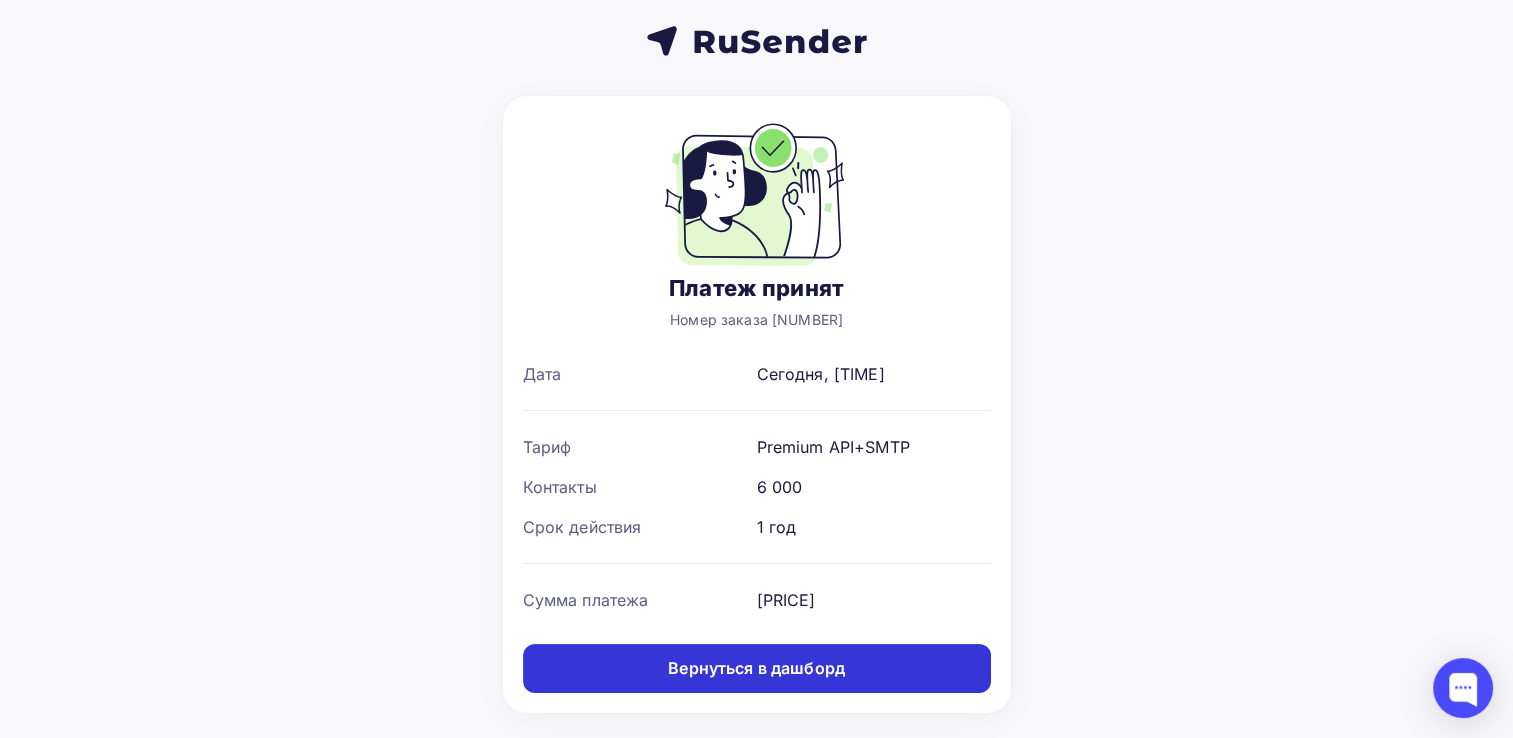 click on "Вернуться в дашборд" at bounding box center (756, 668) 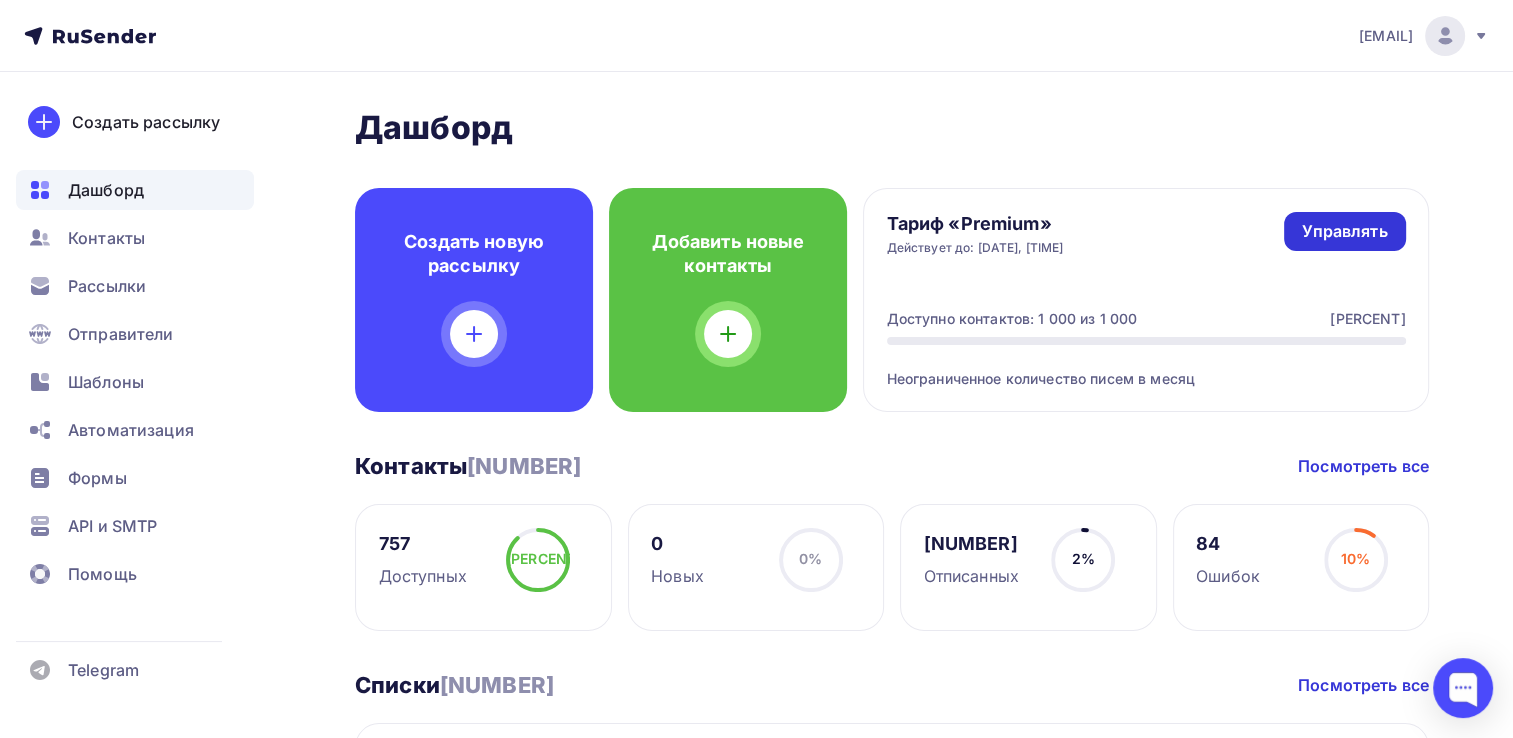 click on "Управлять" at bounding box center [1344, 231] 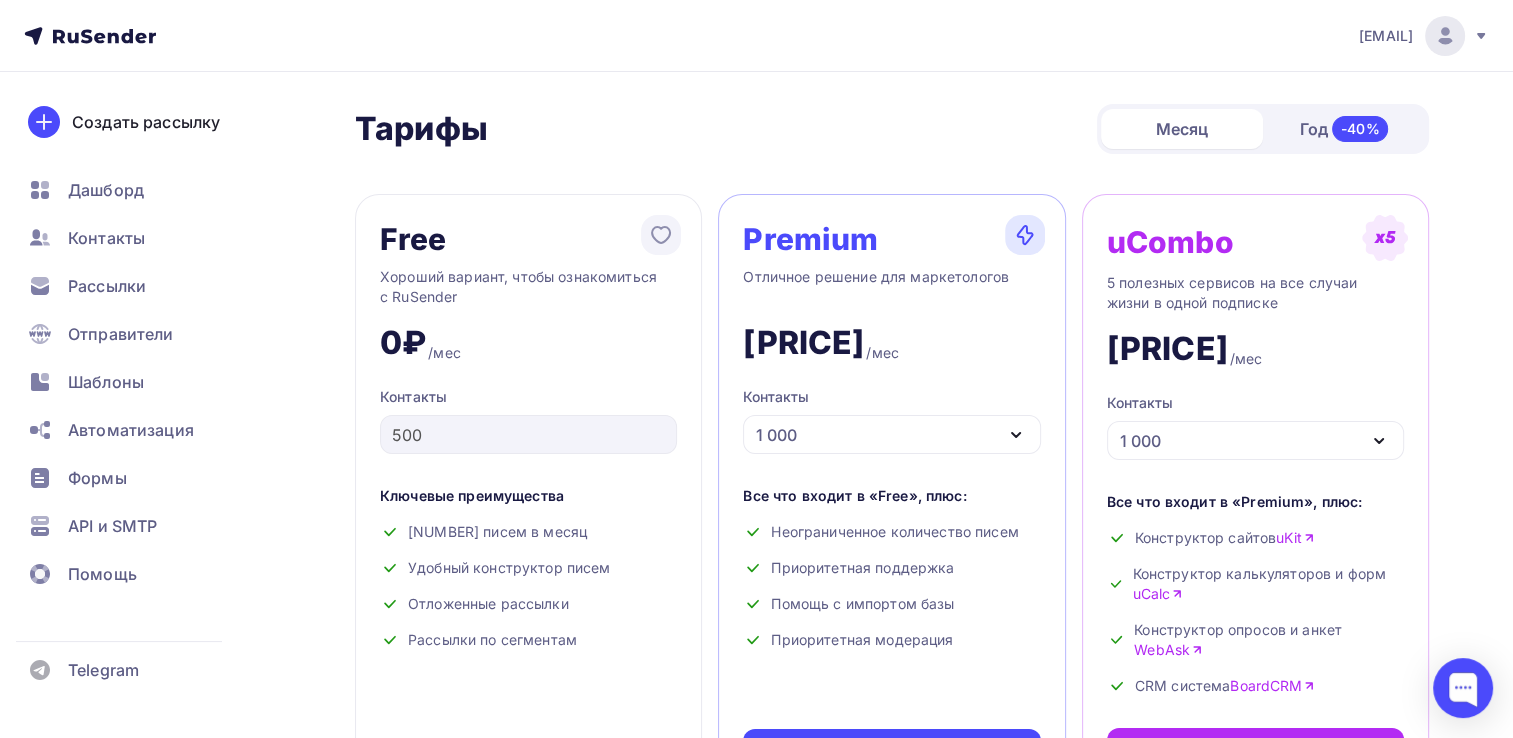 scroll, scrollTop: 266, scrollLeft: 0, axis: vertical 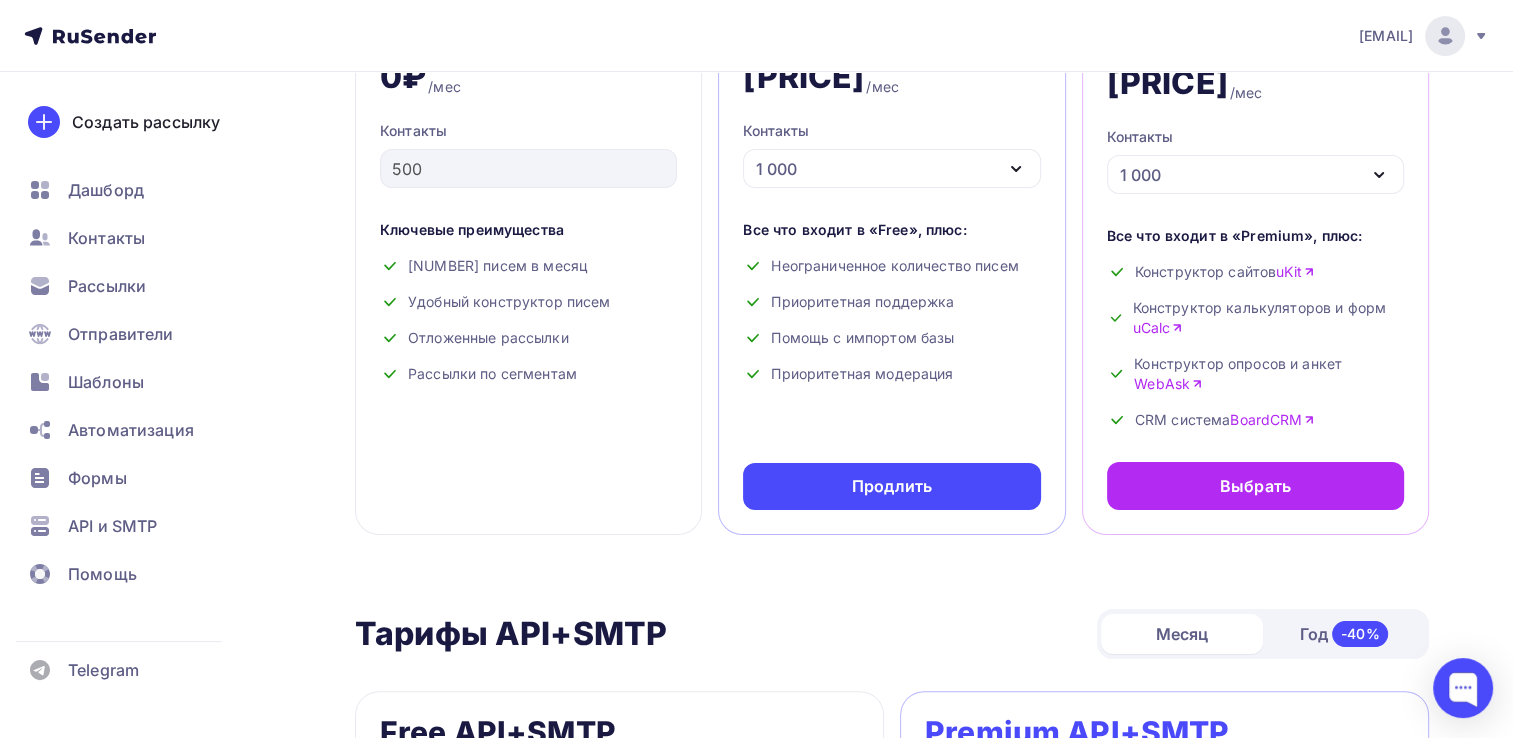 click on "1 000" at bounding box center (891, 168) 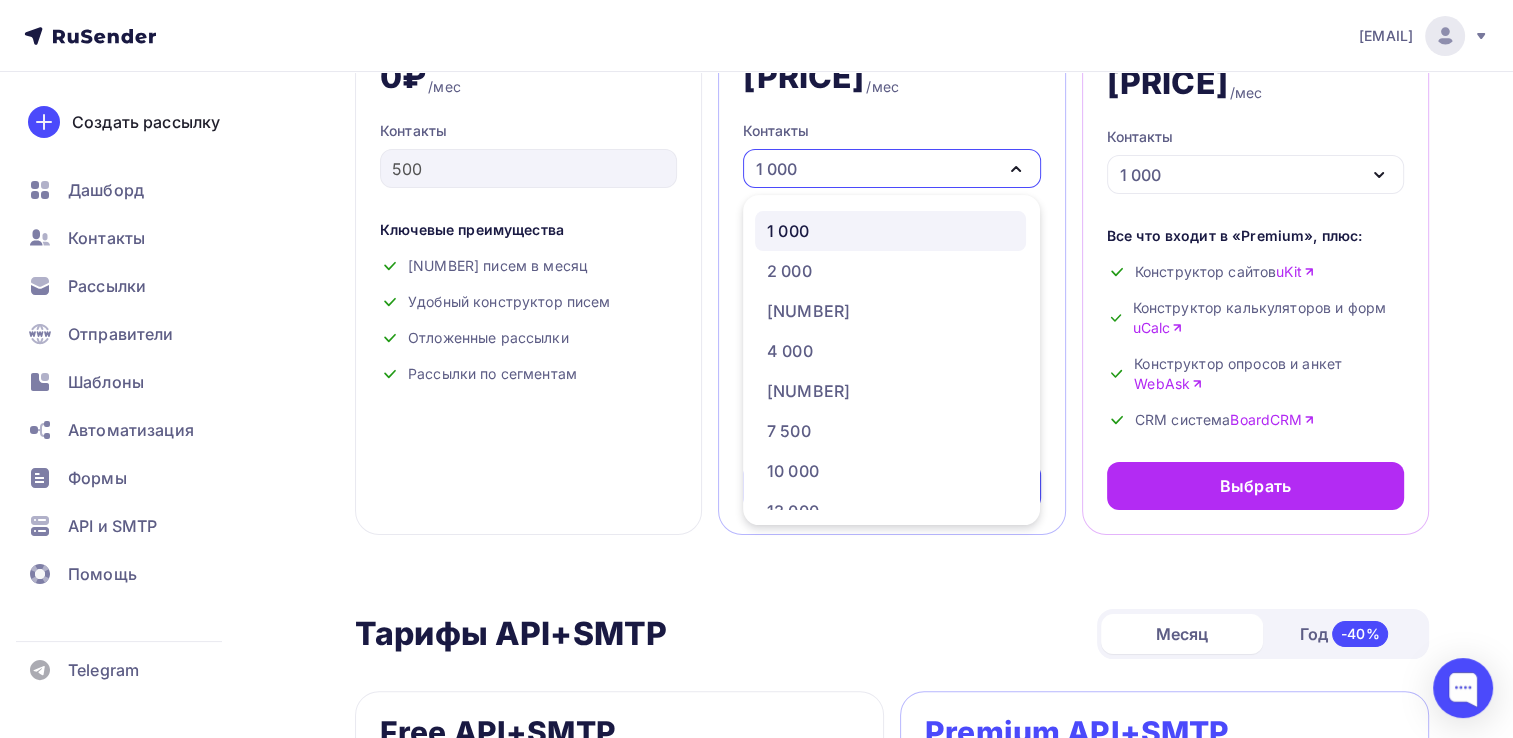 click on "1 000" at bounding box center (891, 168) 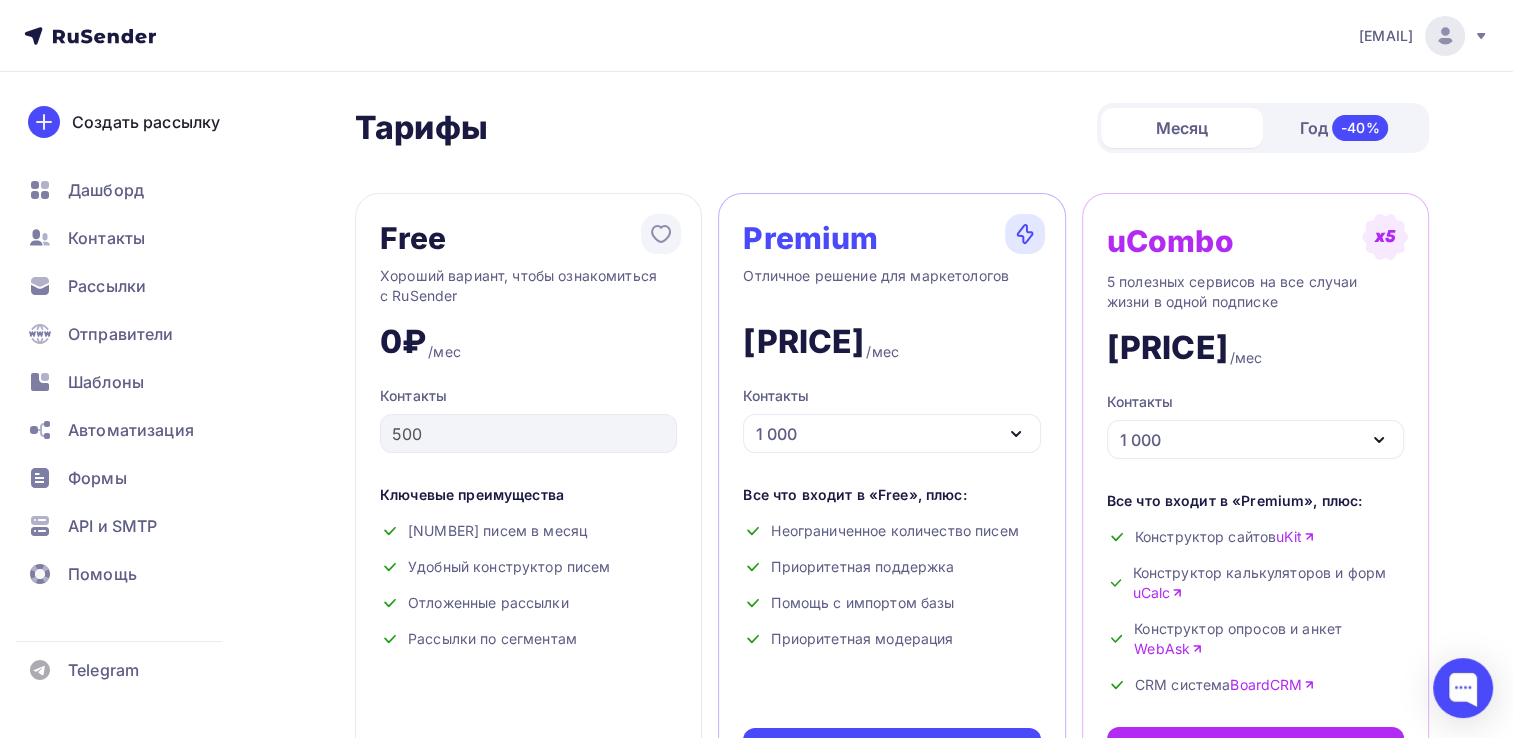 scroll, scrollTop: 0, scrollLeft: 0, axis: both 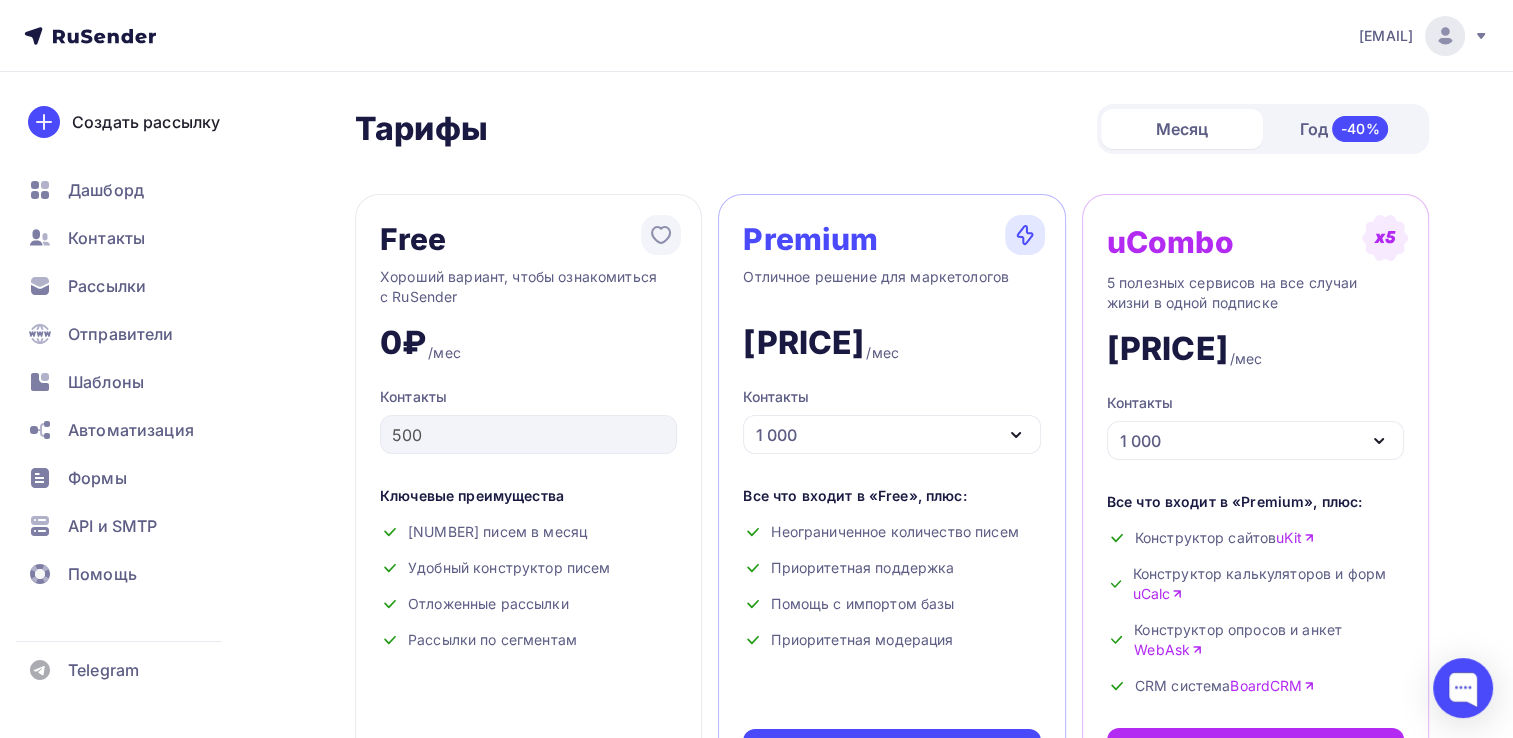 drag, startPoint x: 1320, startPoint y: 125, endPoint x: 1273, endPoint y: 173, distance: 67.17886 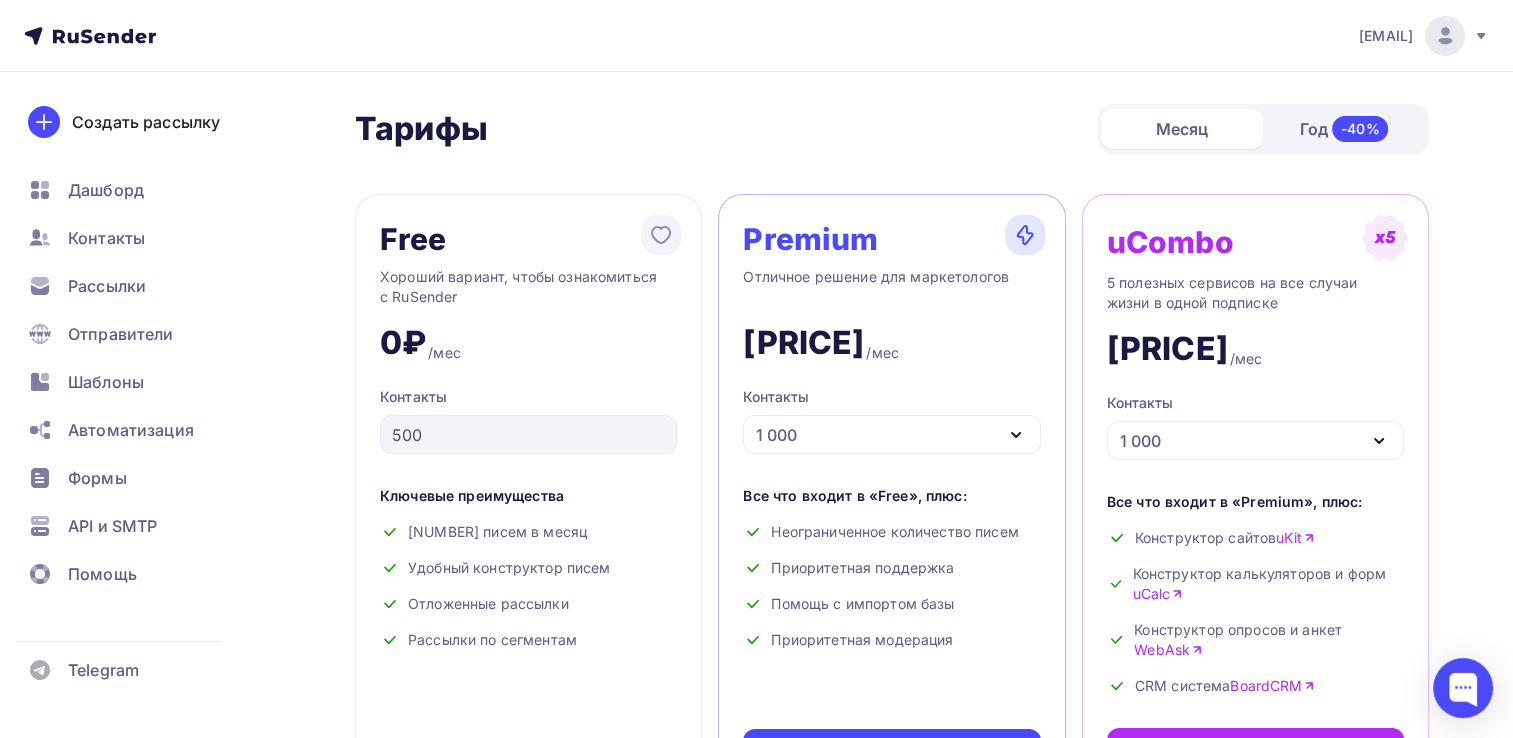 click on "Год
-40%" at bounding box center [1344, 129] 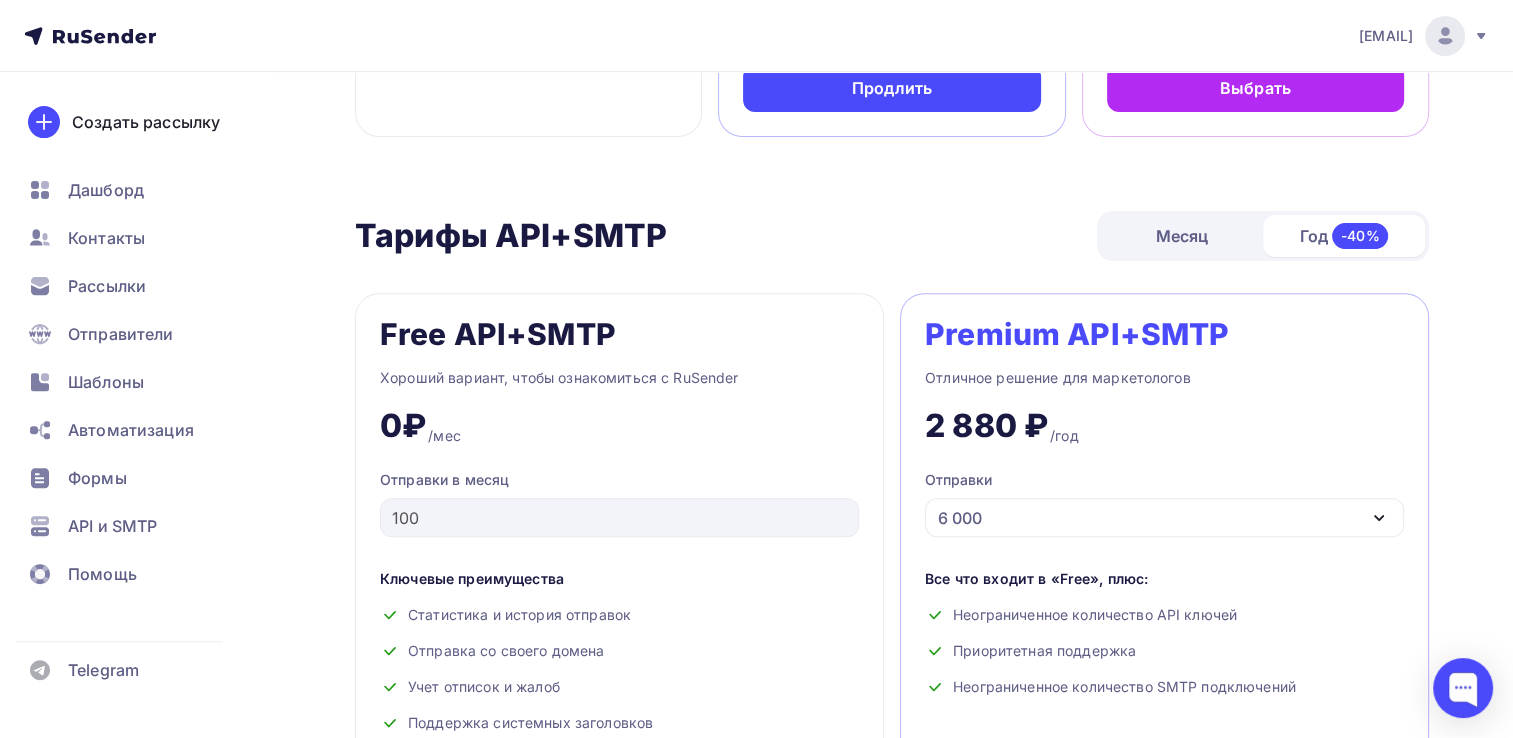 scroll, scrollTop: 666, scrollLeft: 0, axis: vertical 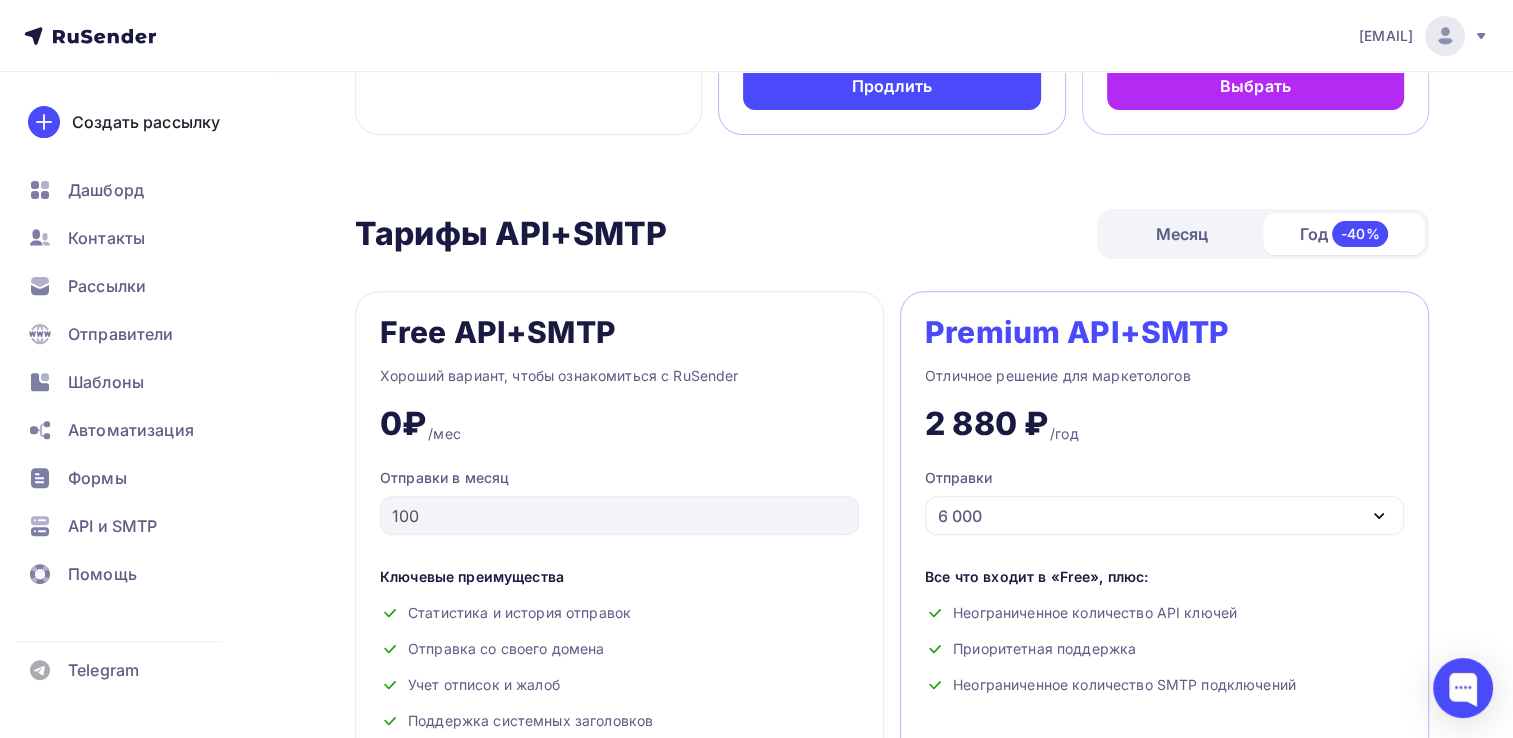 click on "Месяц" at bounding box center [1182, 234] 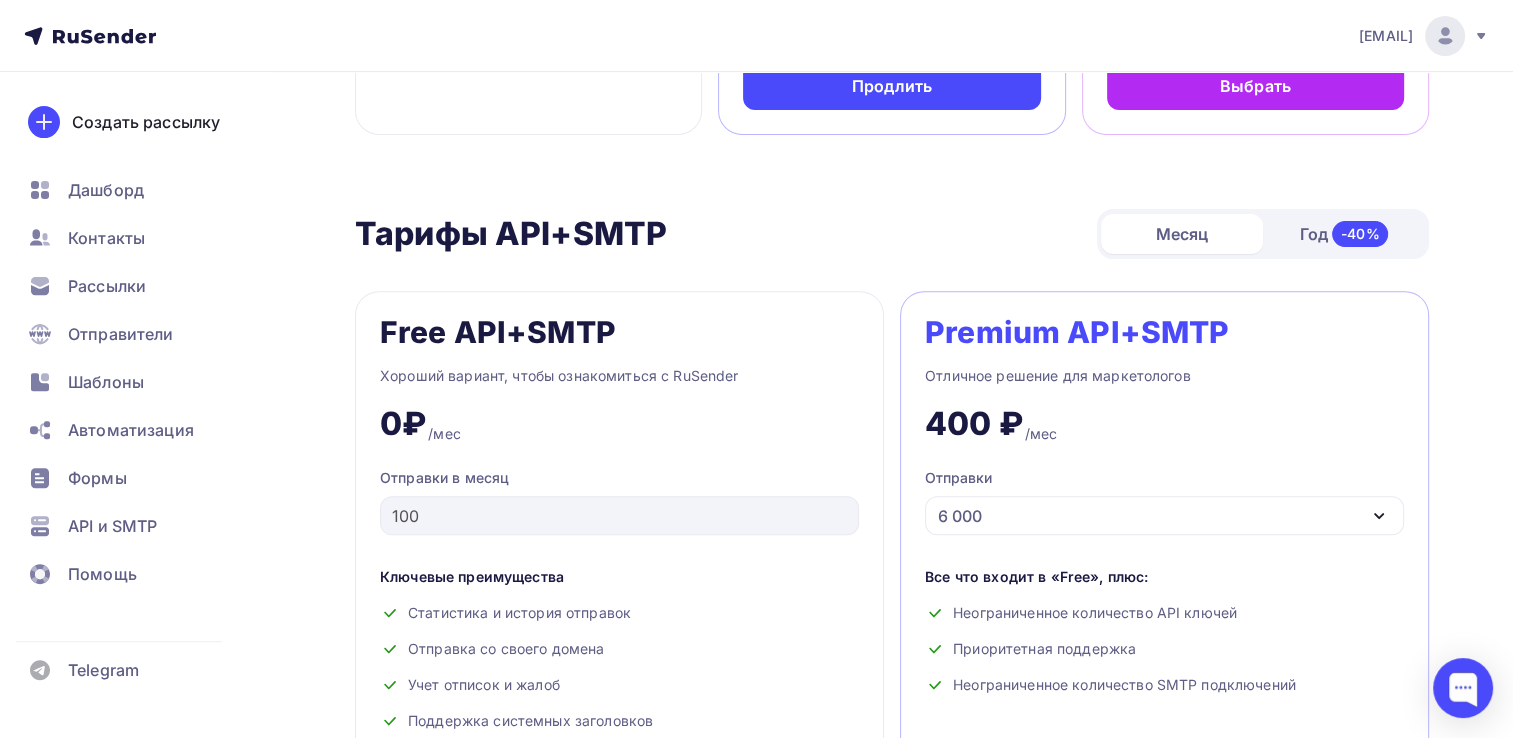 click on "-40%" at bounding box center (1360, 234) 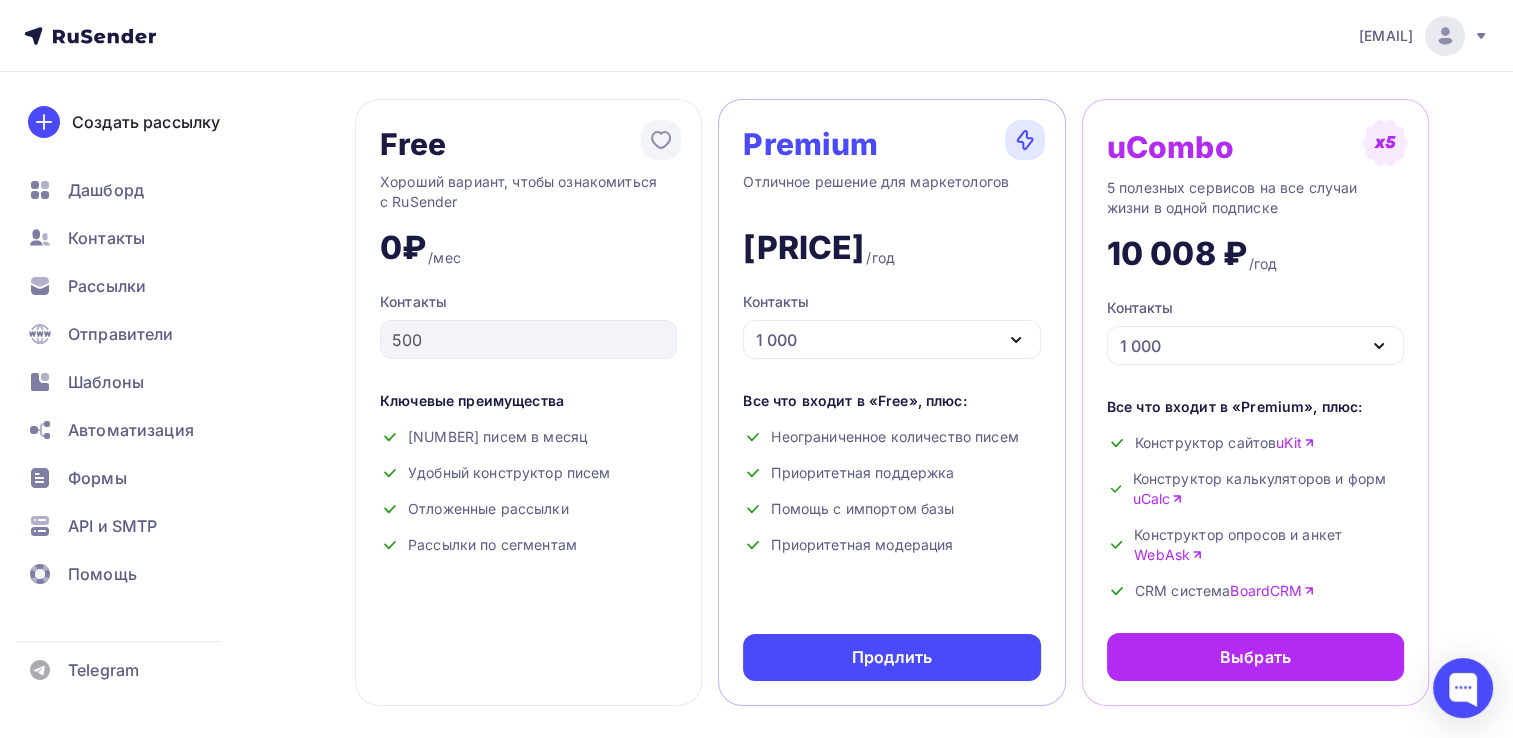 scroll, scrollTop: 133, scrollLeft: 0, axis: vertical 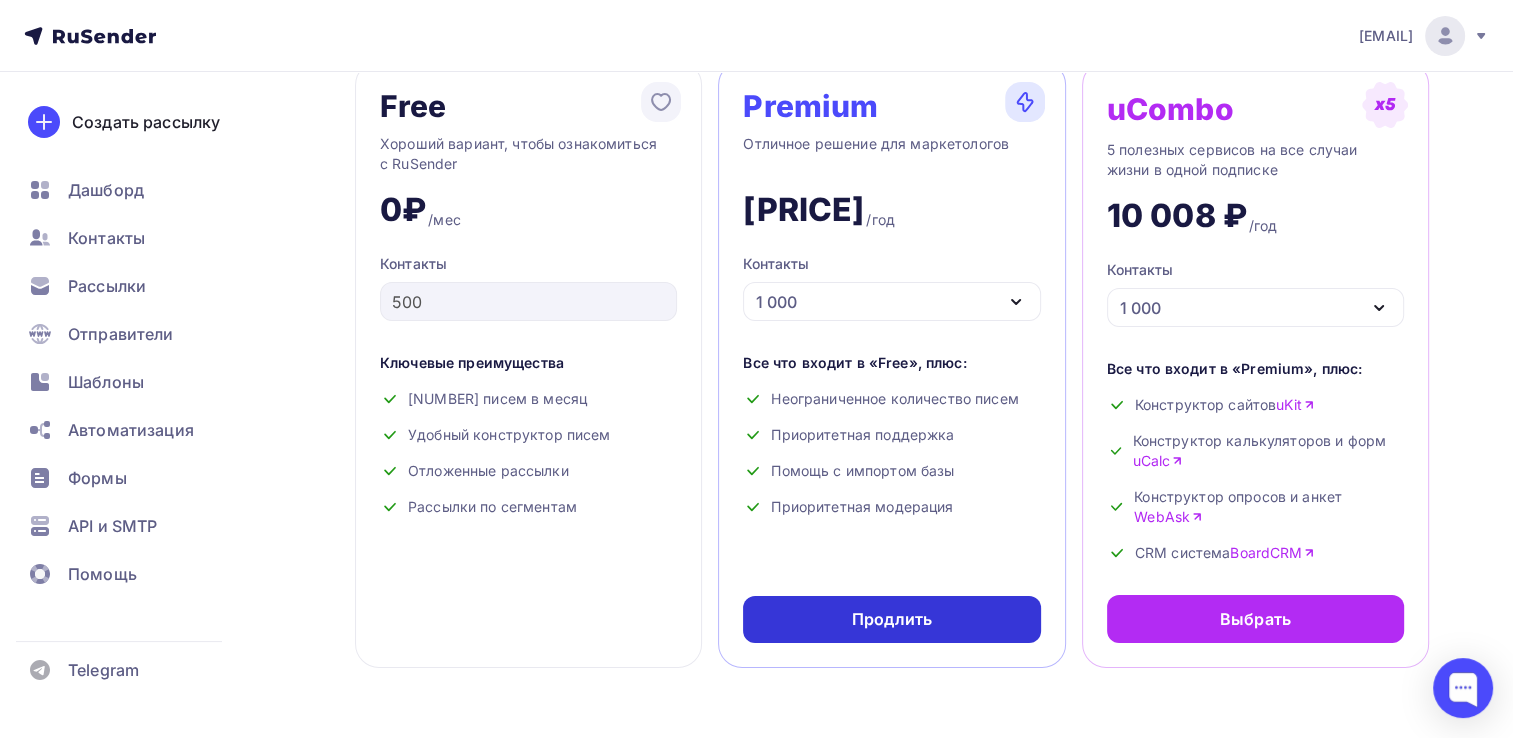 click on "Продлить" at bounding box center [892, 619] 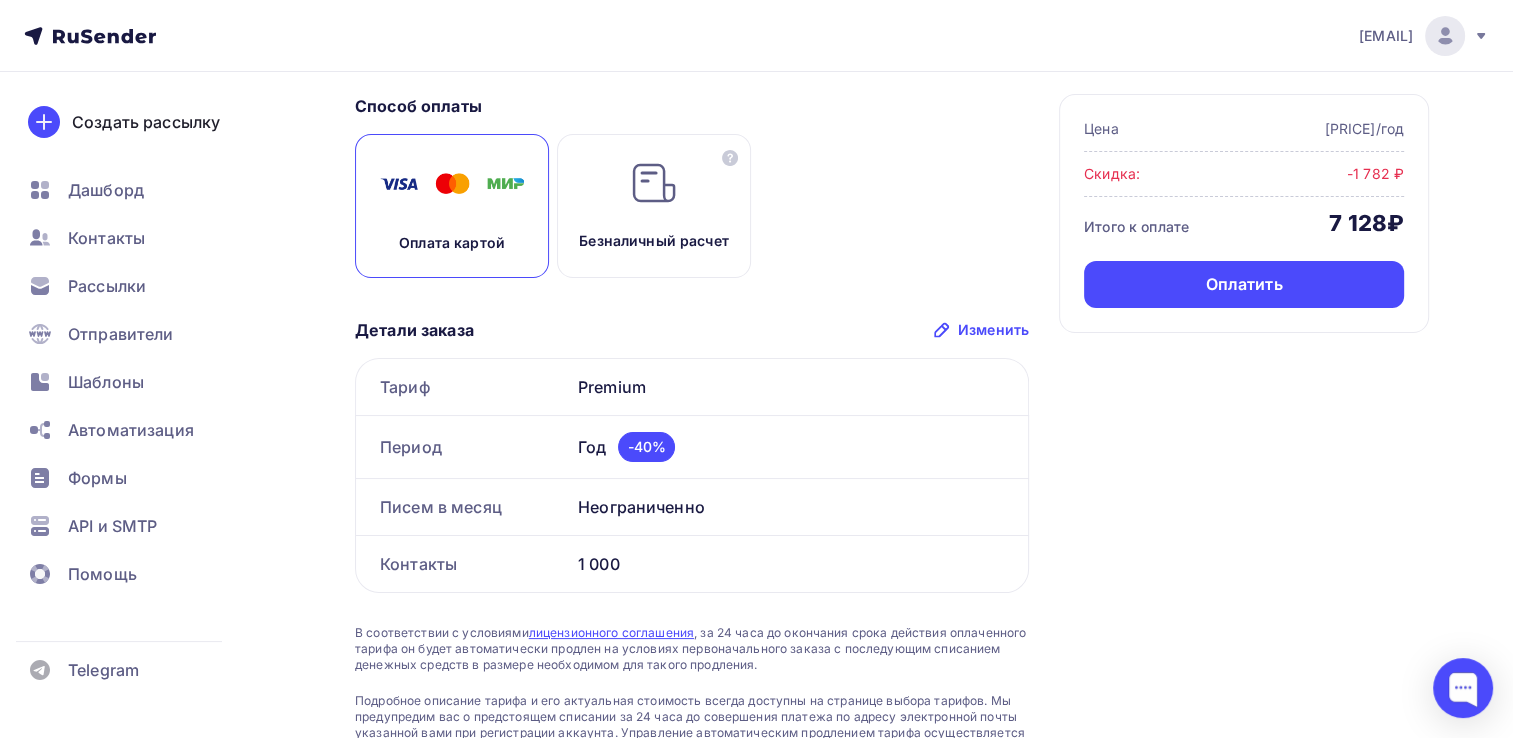 scroll, scrollTop: 0, scrollLeft: 0, axis: both 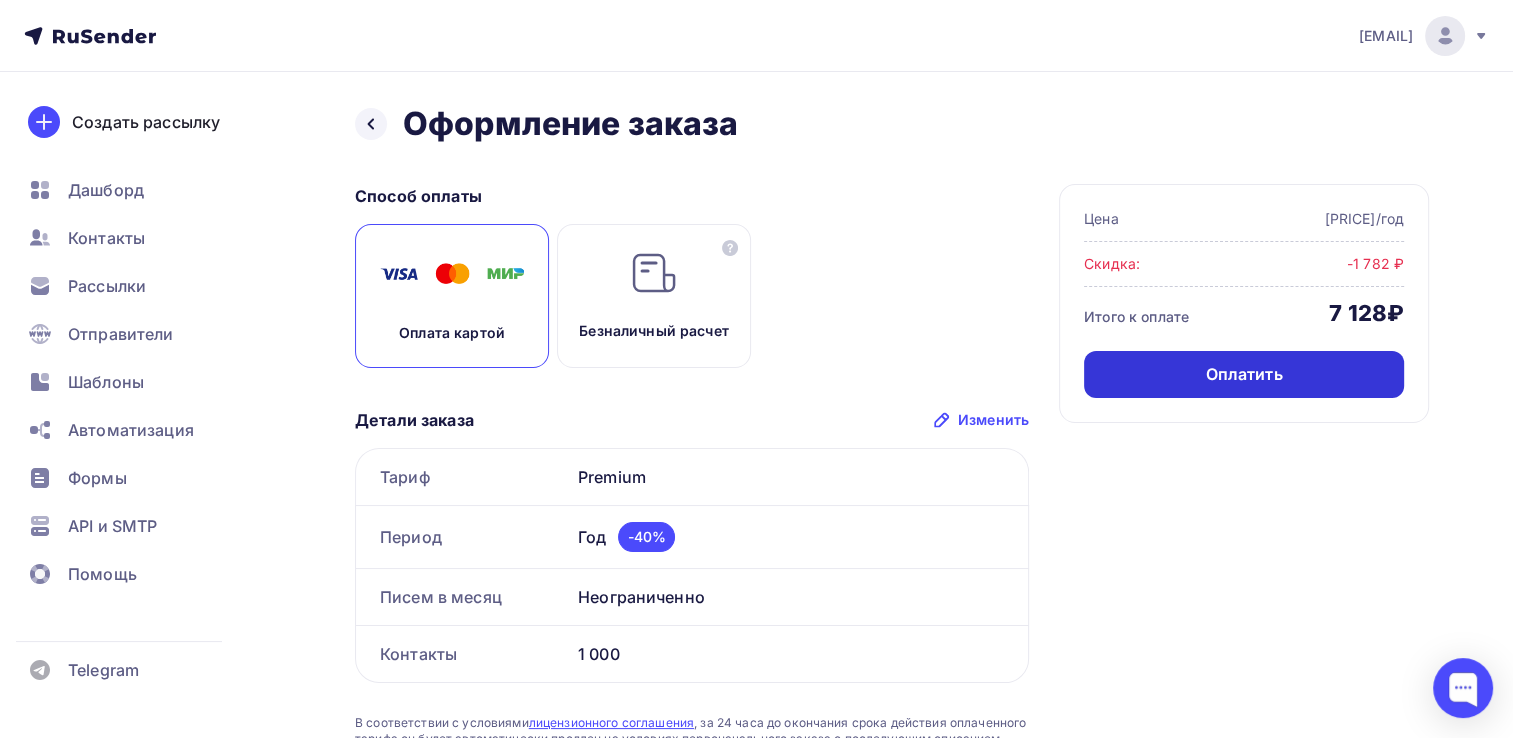 click on "Оплатить" at bounding box center (1243, 374) 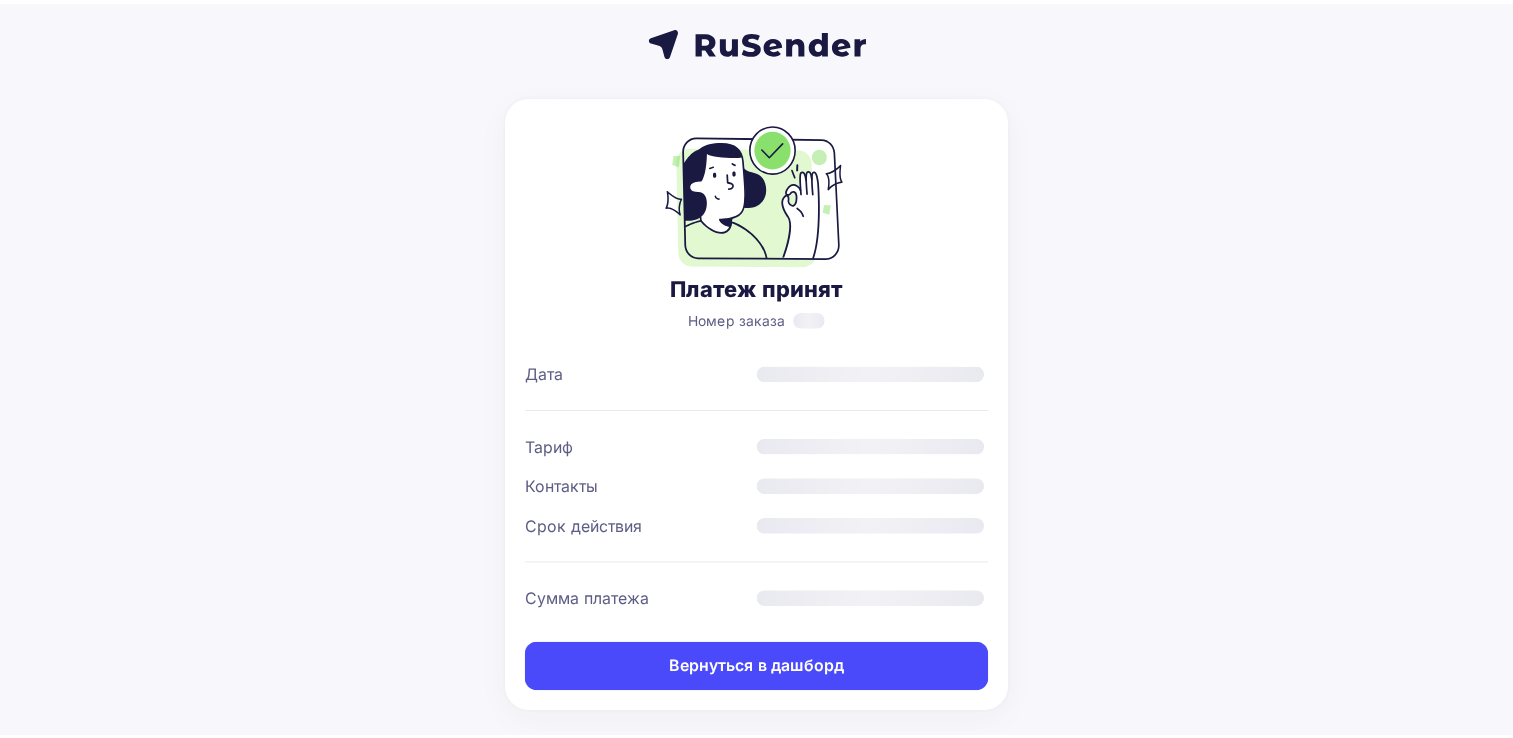 scroll, scrollTop: 0, scrollLeft: 0, axis: both 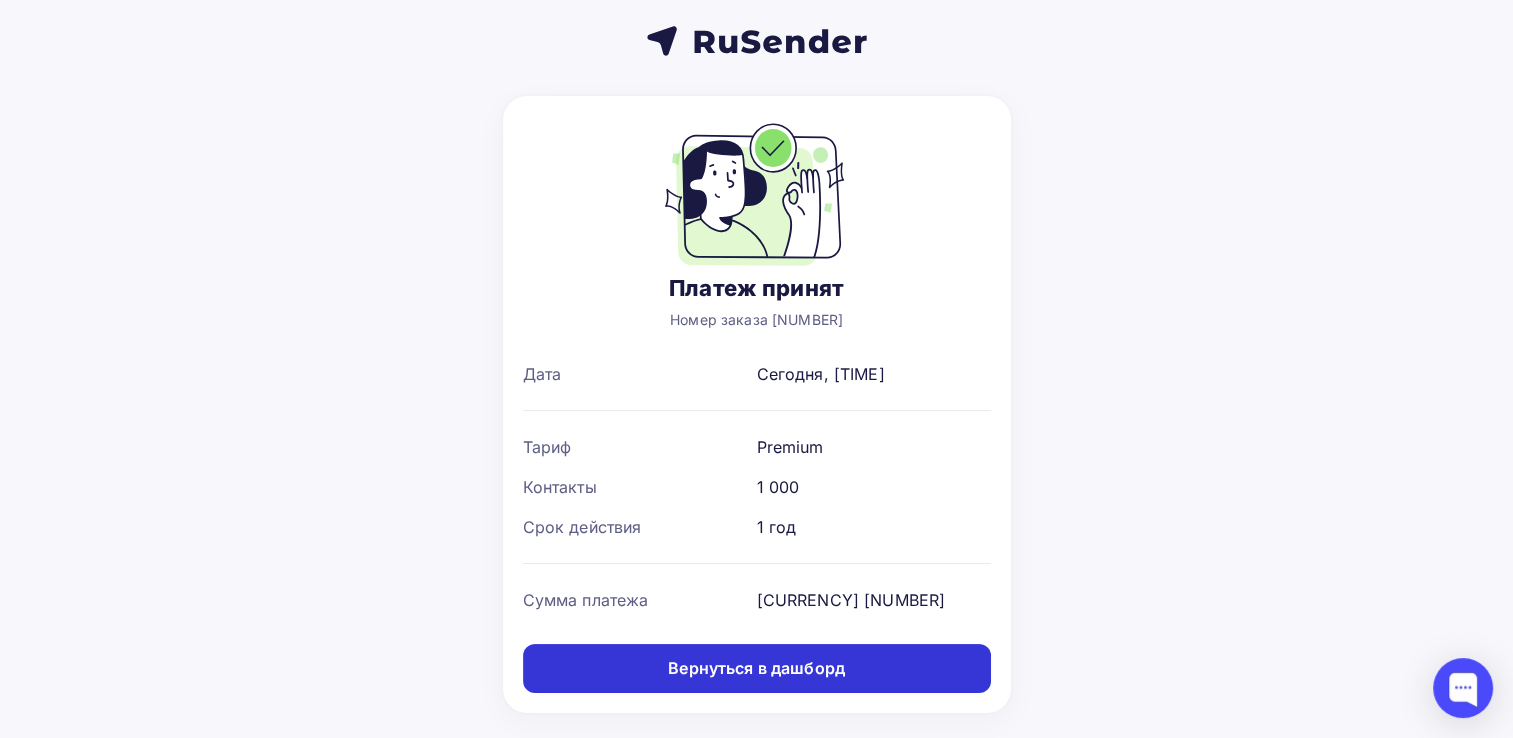 click on "Вернуться в дашборд" at bounding box center (756, 668) 